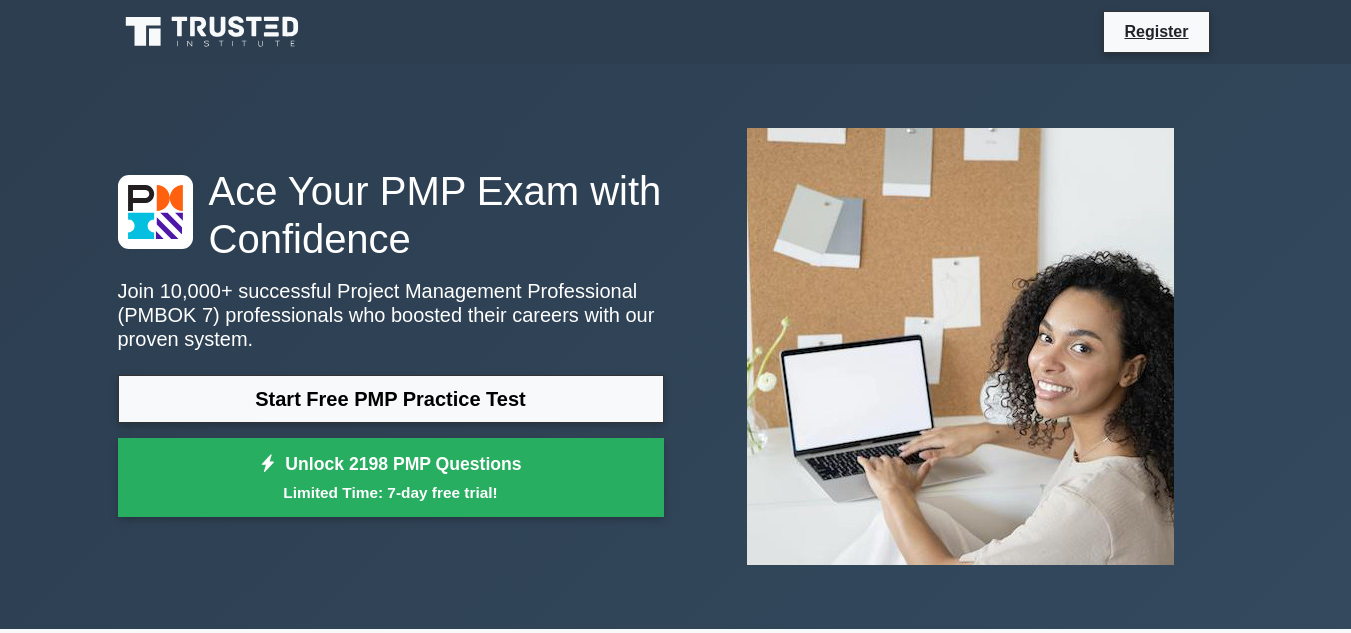 scroll, scrollTop: 0, scrollLeft: 0, axis: both 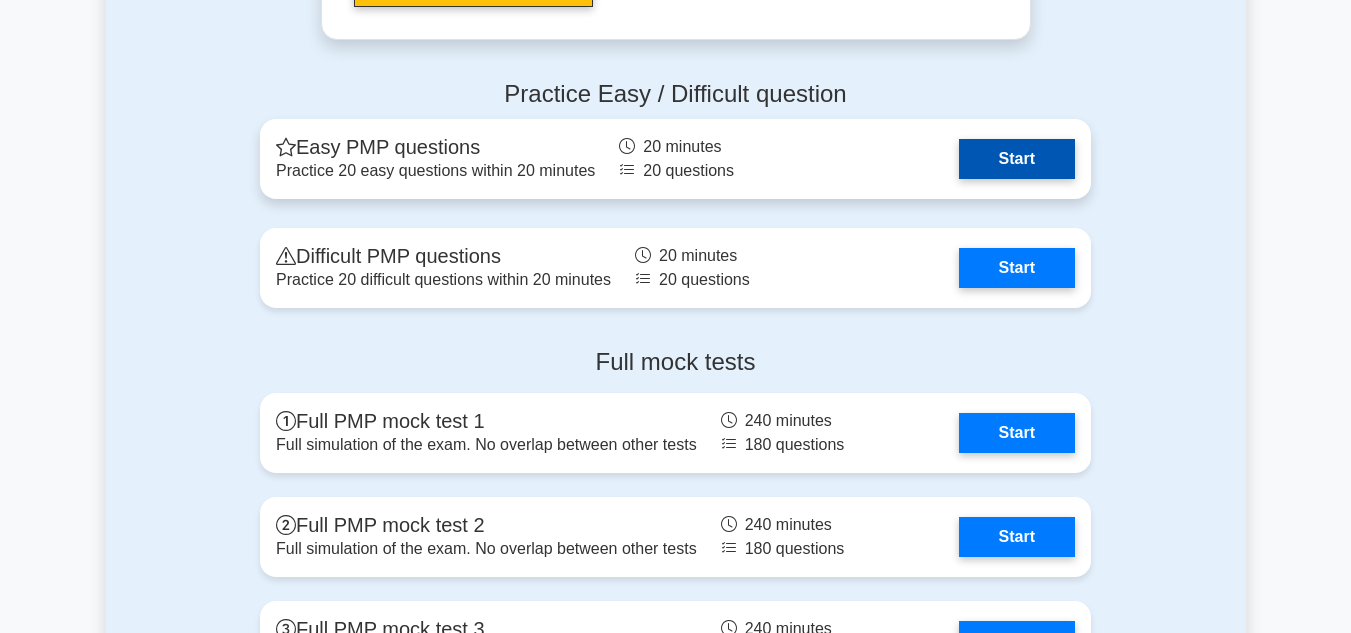click on "Start" at bounding box center (1017, 159) 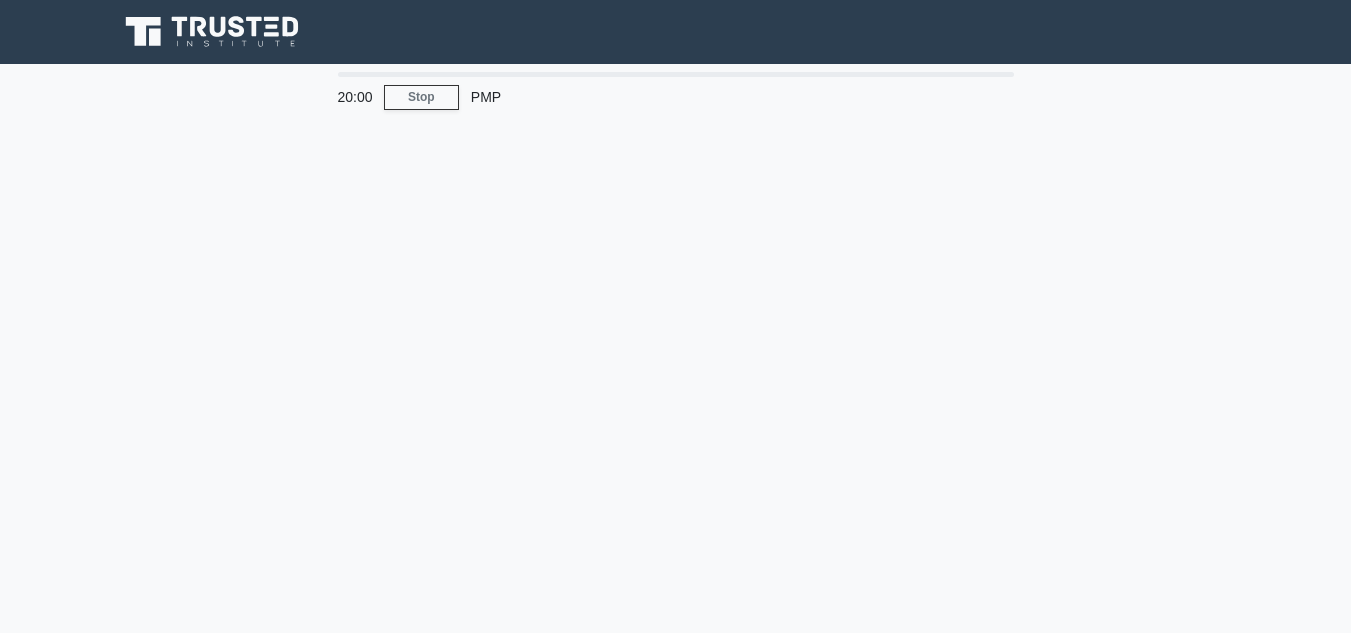 scroll, scrollTop: 0, scrollLeft: 0, axis: both 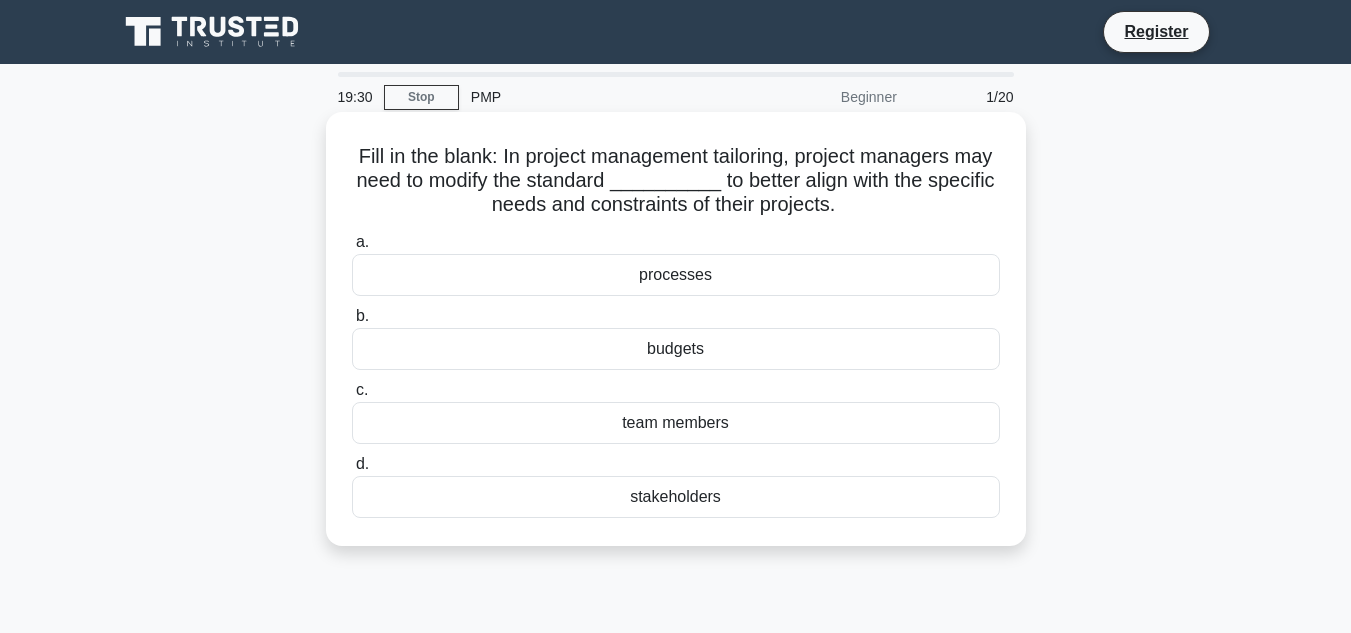 click on "processes" at bounding box center (676, 275) 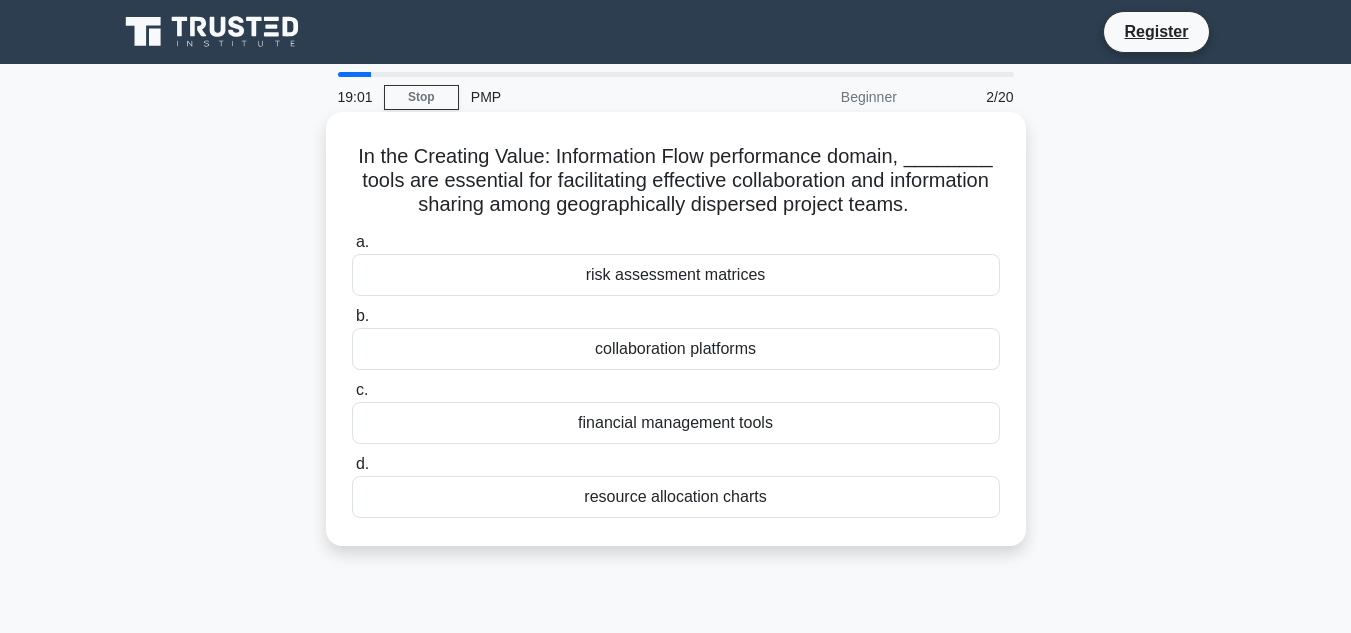 click on "resource allocation charts" at bounding box center (676, 497) 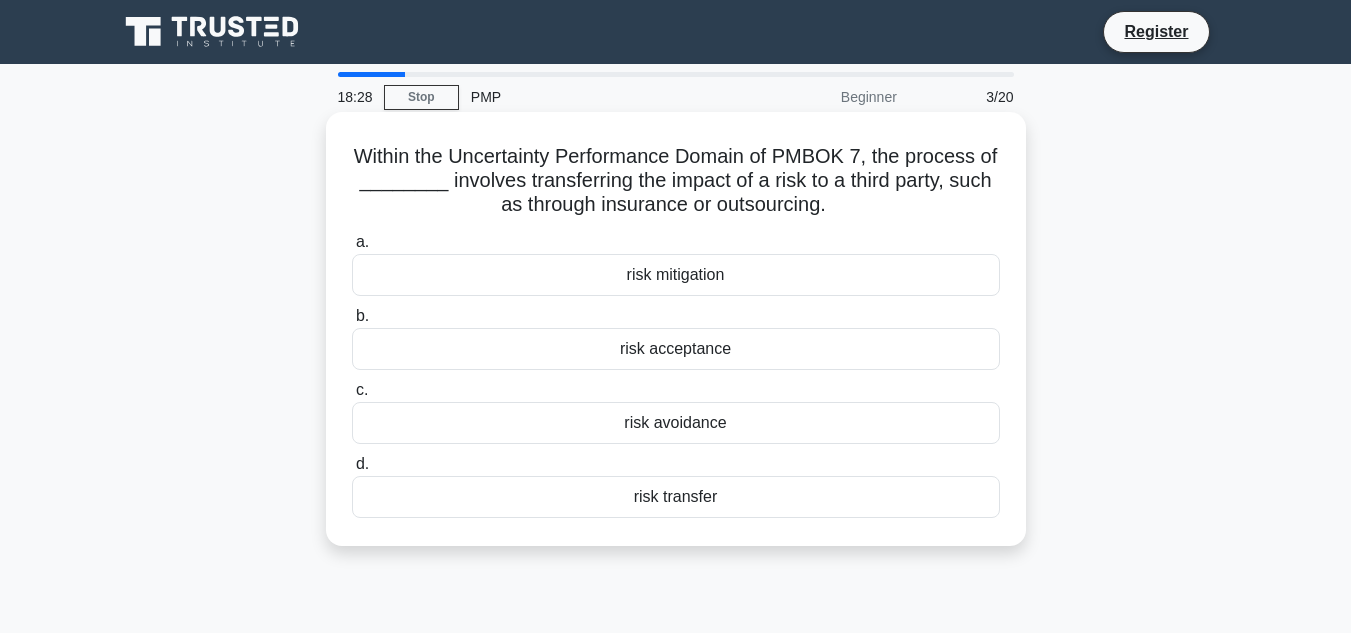 click on "risk acceptance" at bounding box center [676, 349] 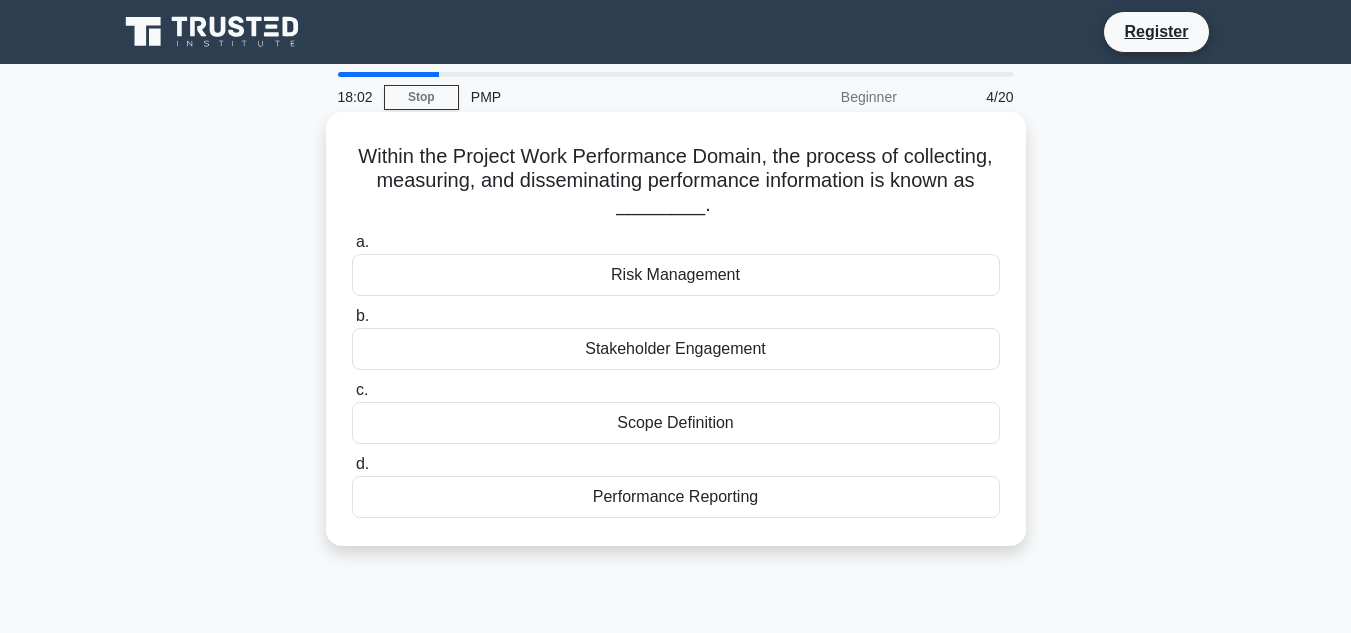 click on "Performance Reporting" at bounding box center [676, 497] 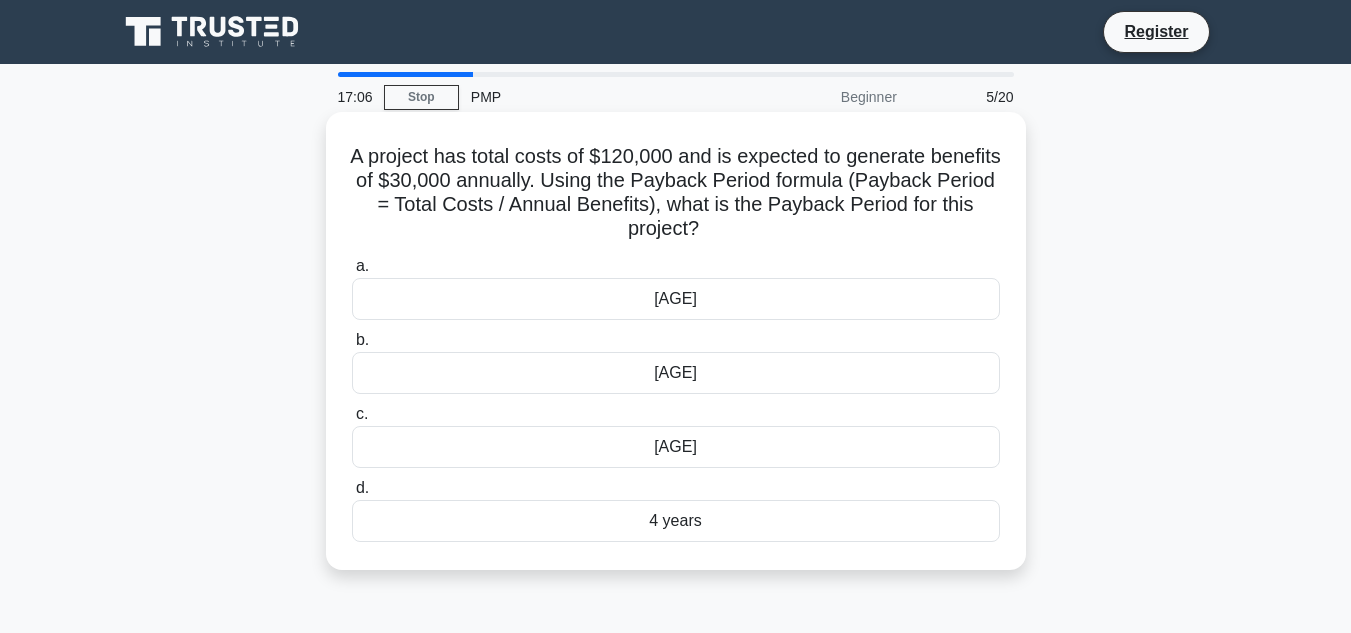 click on "4 years" at bounding box center (676, 521) 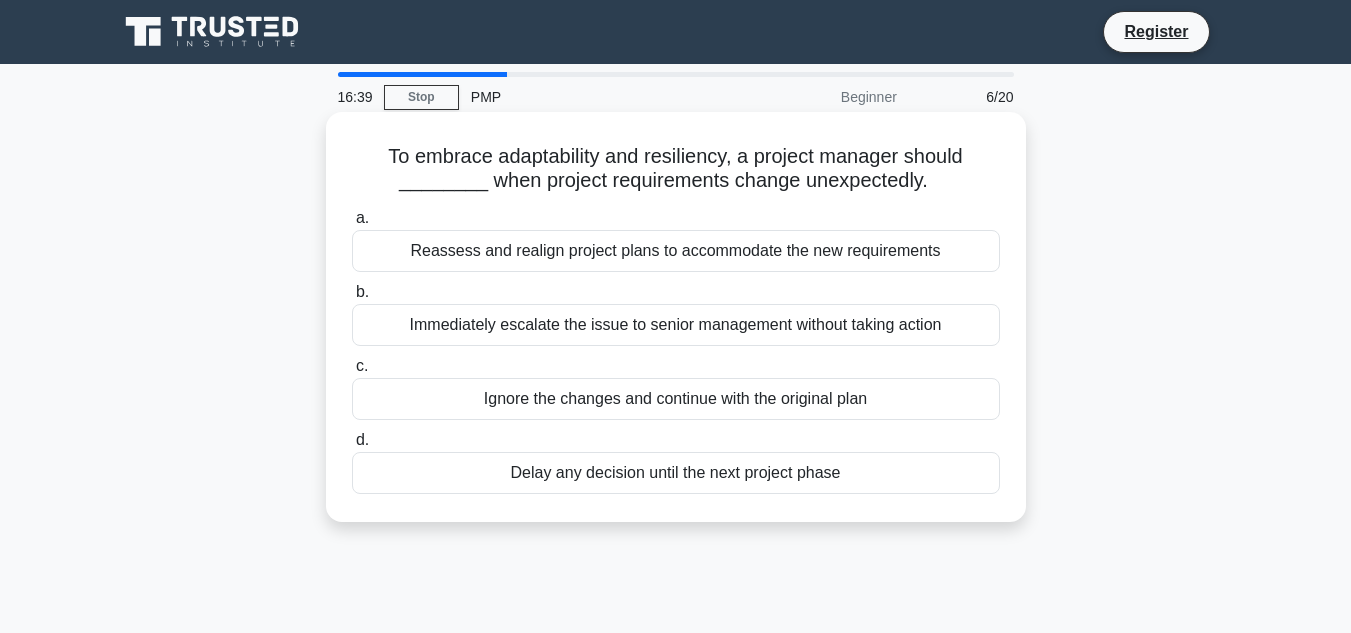 click on "Reassess and realign project plans to accommodate the new requirements" at bounding box center [676, 251] 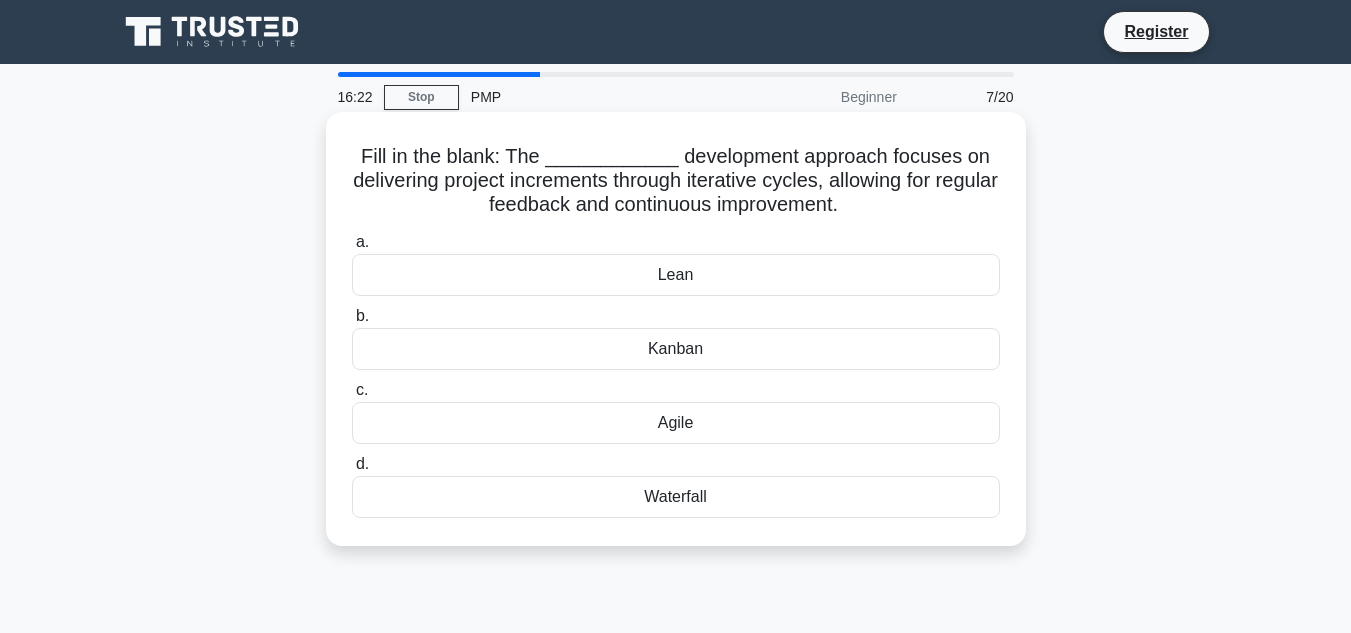click on "Lean" at bounding box center [676, 275] 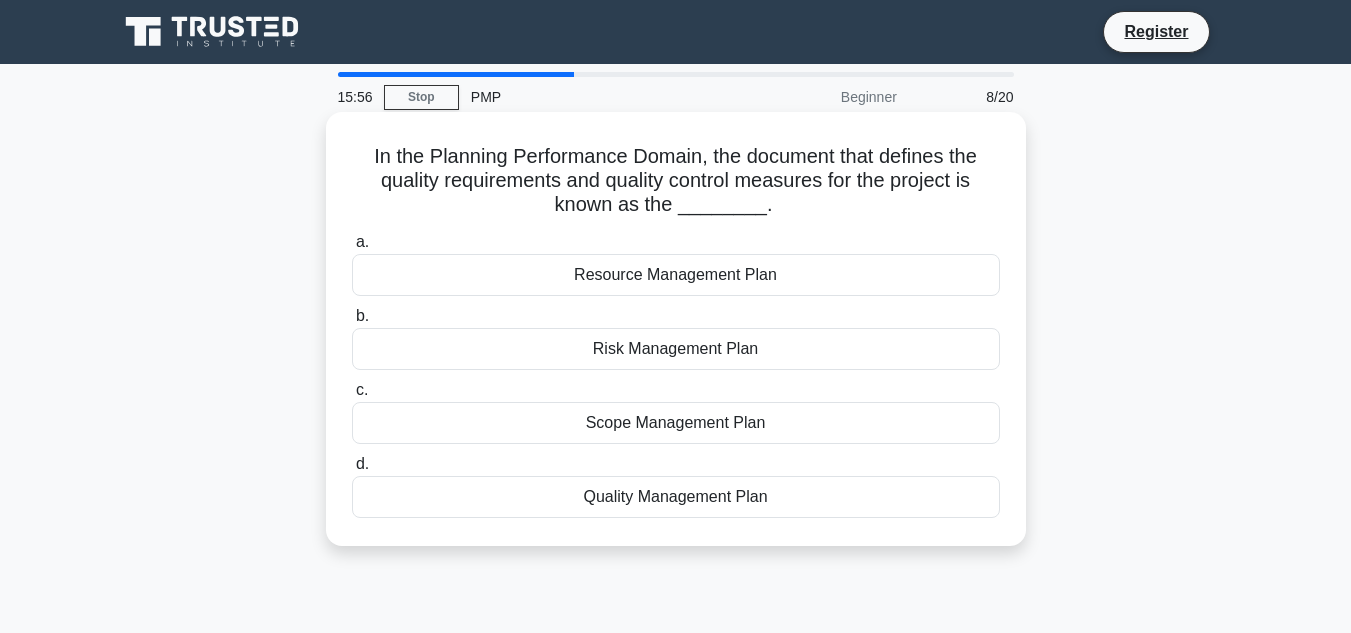 click on "Quality Management Plan" at bounding box center [676, 497] 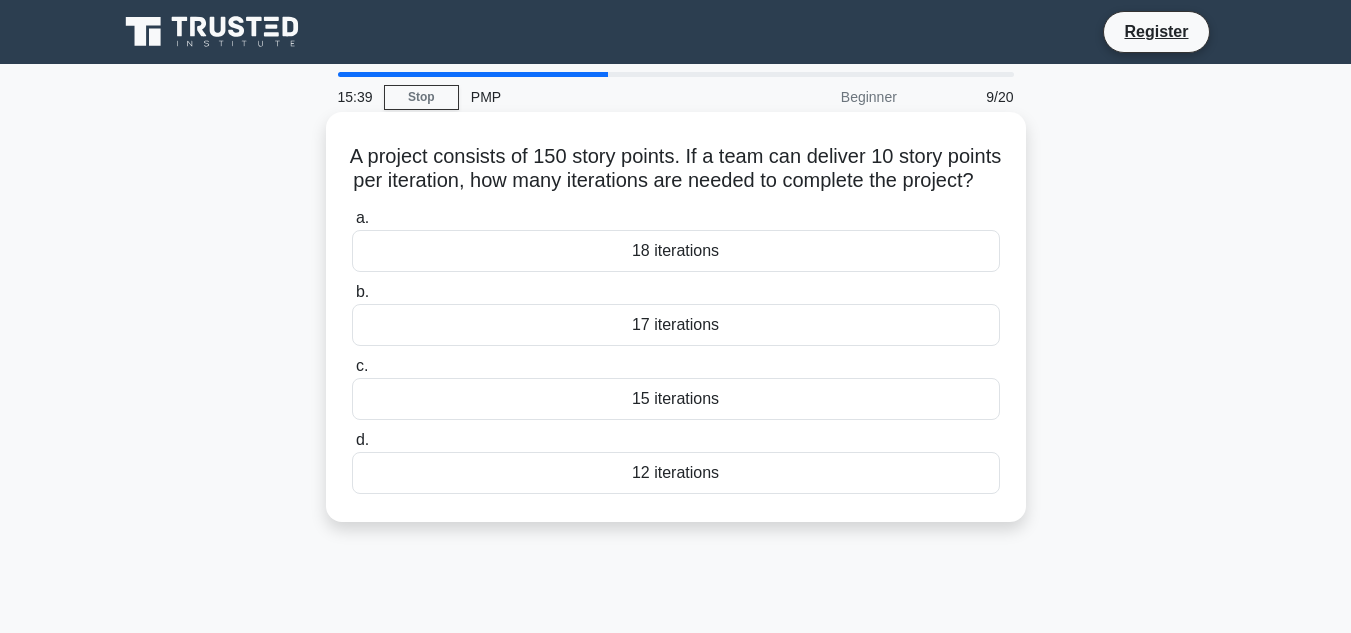 click on "15 iterations" at bounding box center [676, 399] 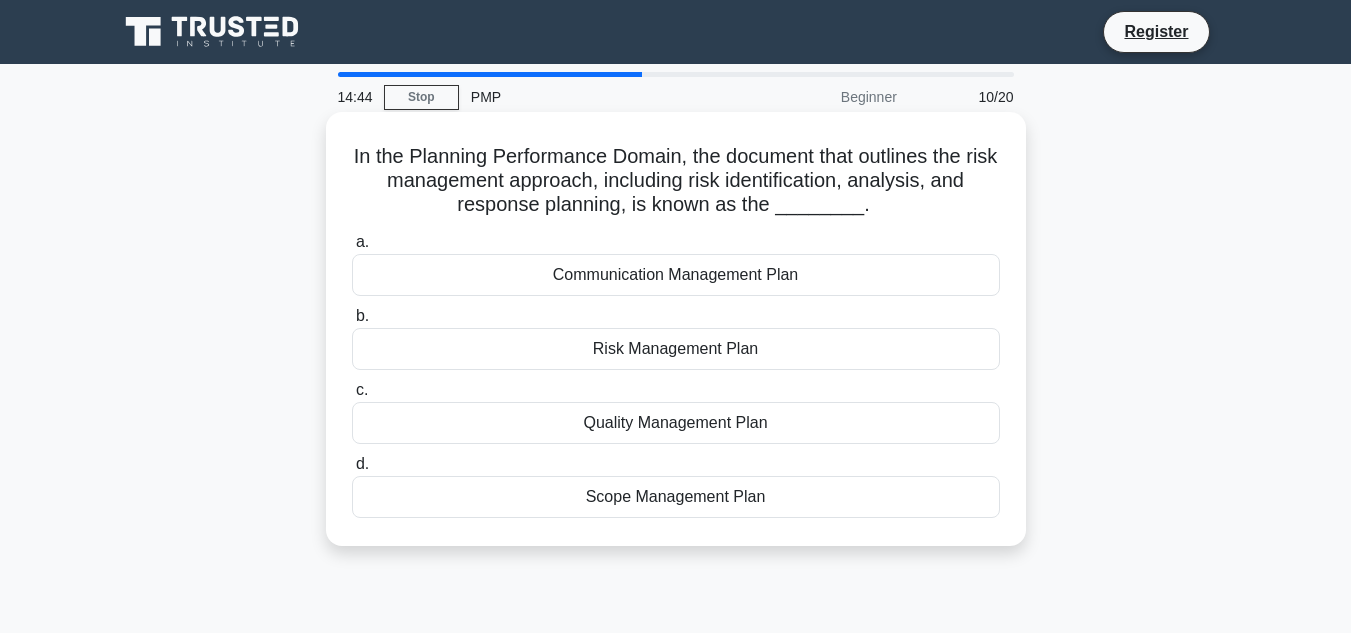 click on "Risk Management Plan" at bounding box center (676, 349) 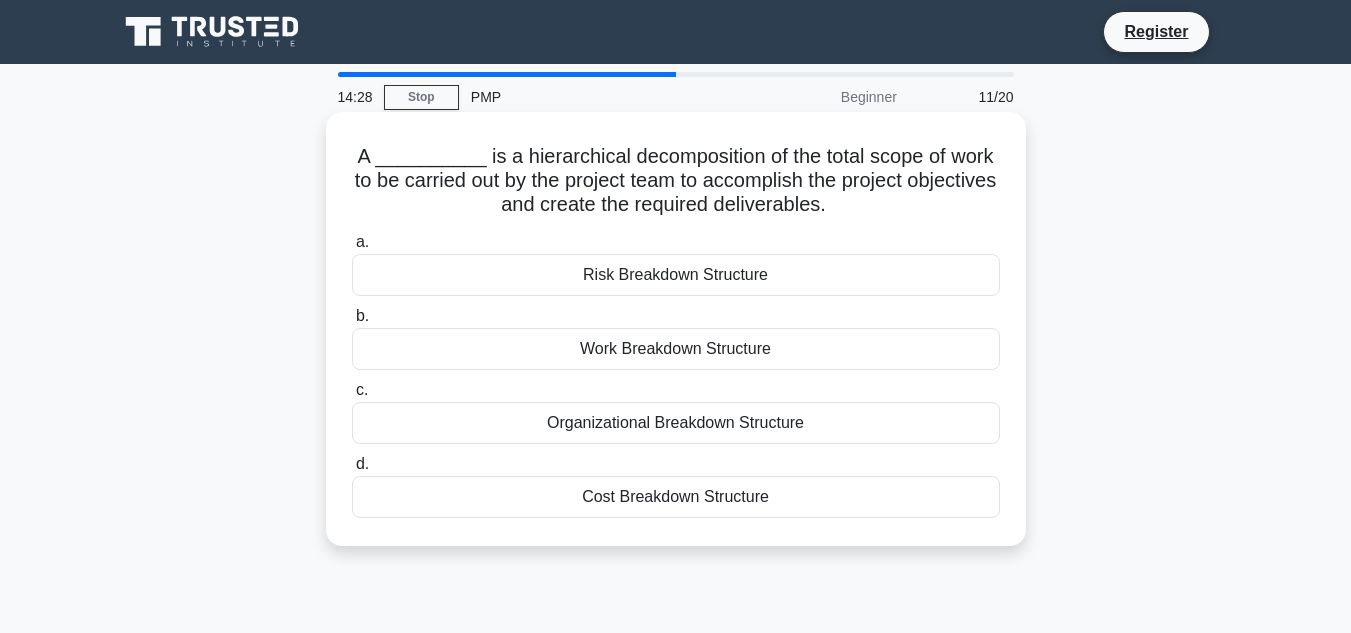 click on "Organizational Breakdown Structure" at bounding box center [676, 423] 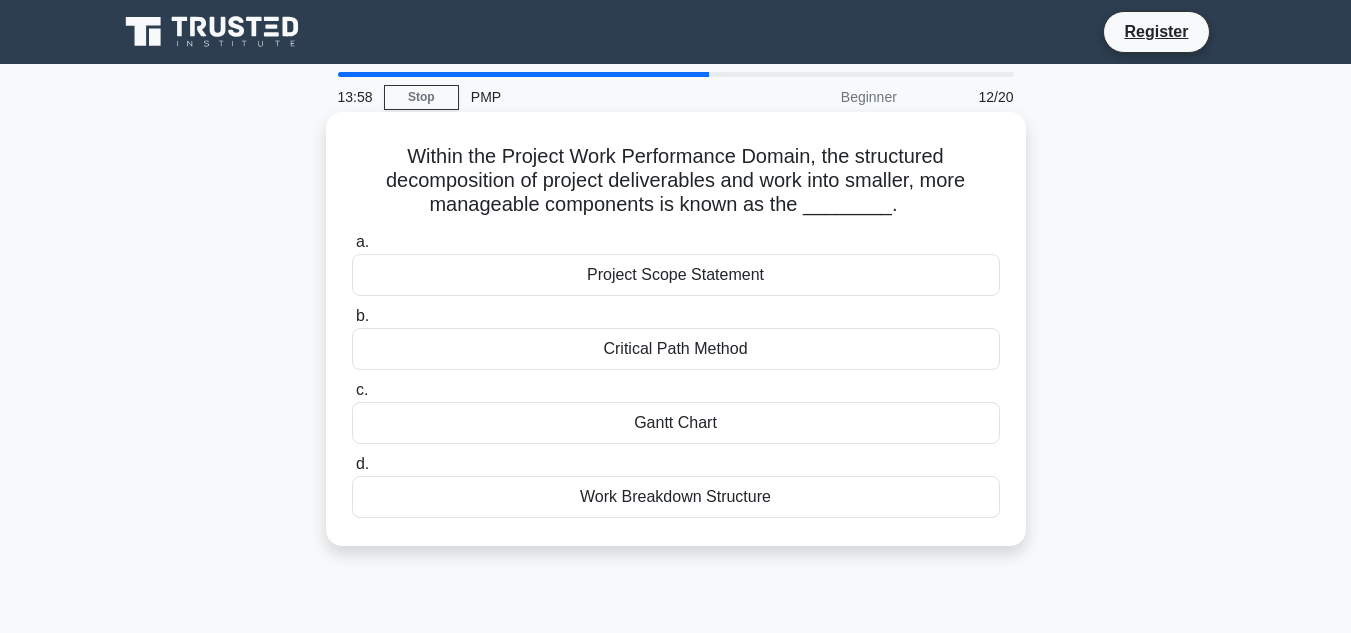 click on "Project Scope Statement" at bounding box center [676, 275] 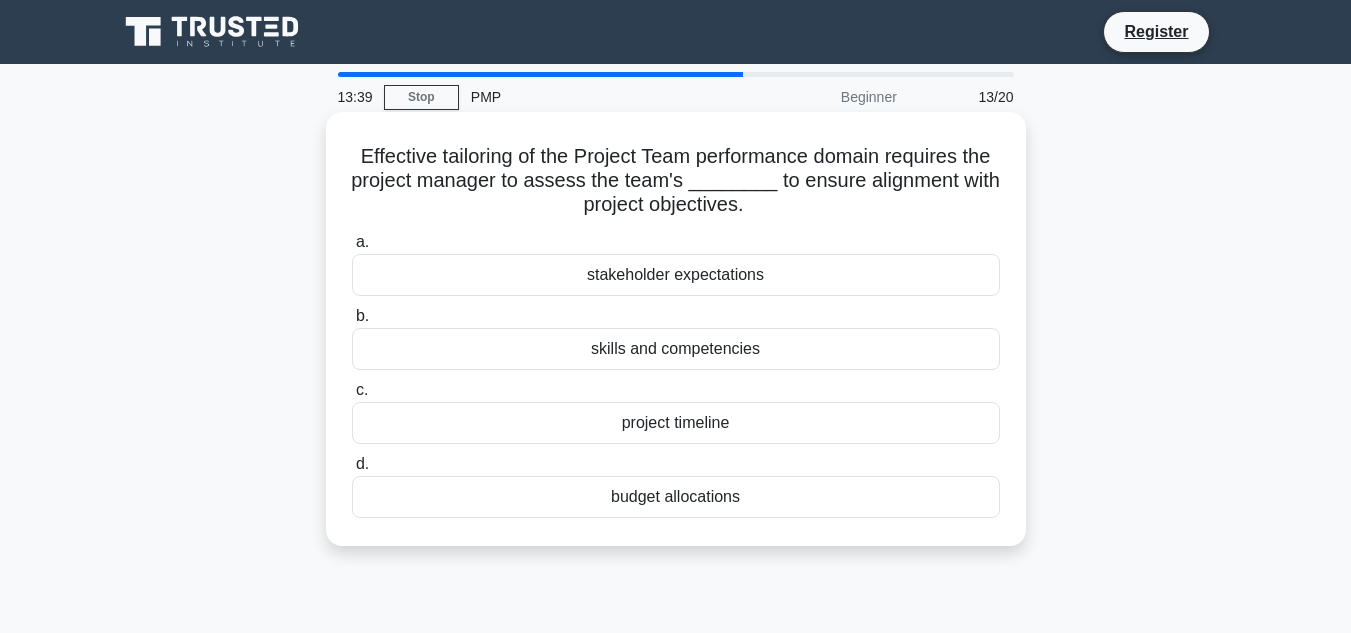 click on "skills and competencies" at bounding box center (676, 349) 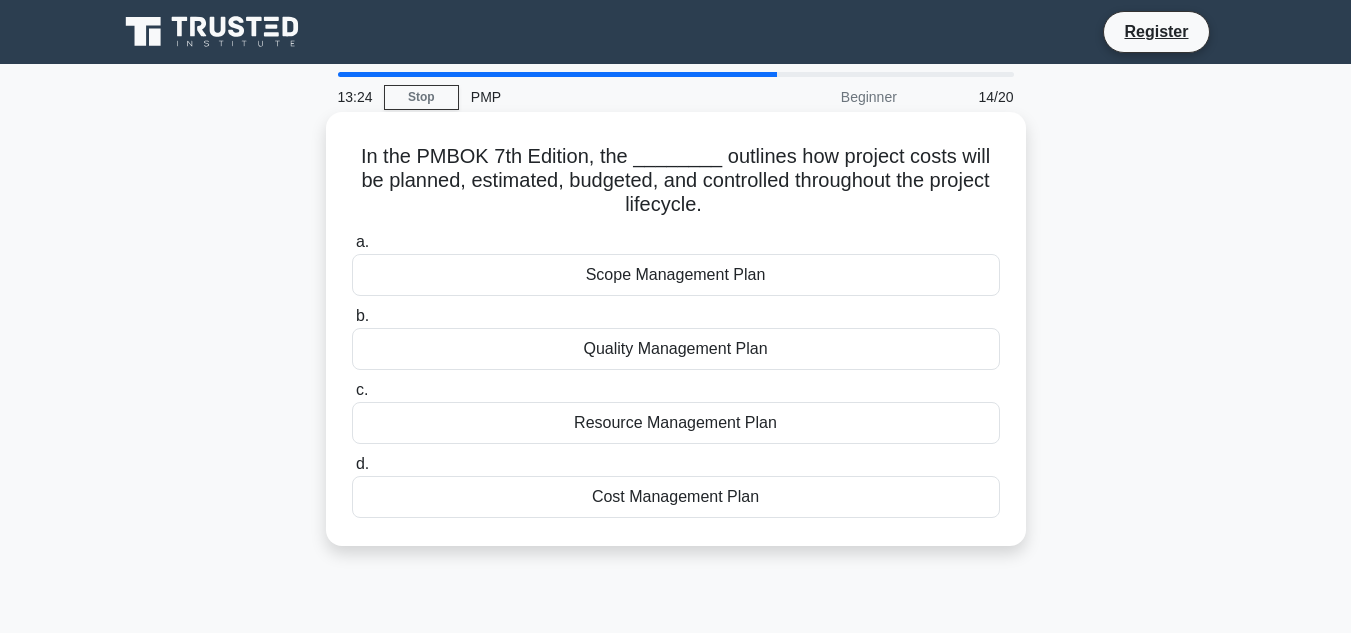 click on "Cost Management Plan" at bounding box center [676, 497] 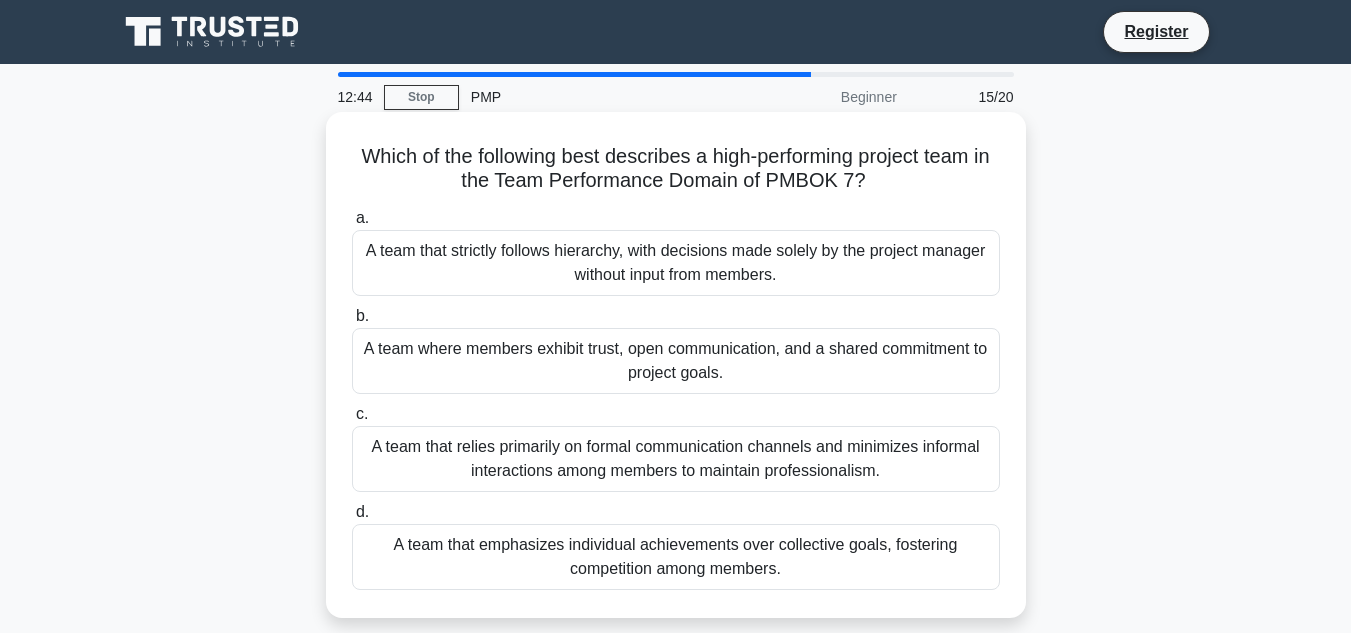 click on "A team where members exhibit trust, open communication, and a shared commitment to project goals." at bounding box center [676, 361] 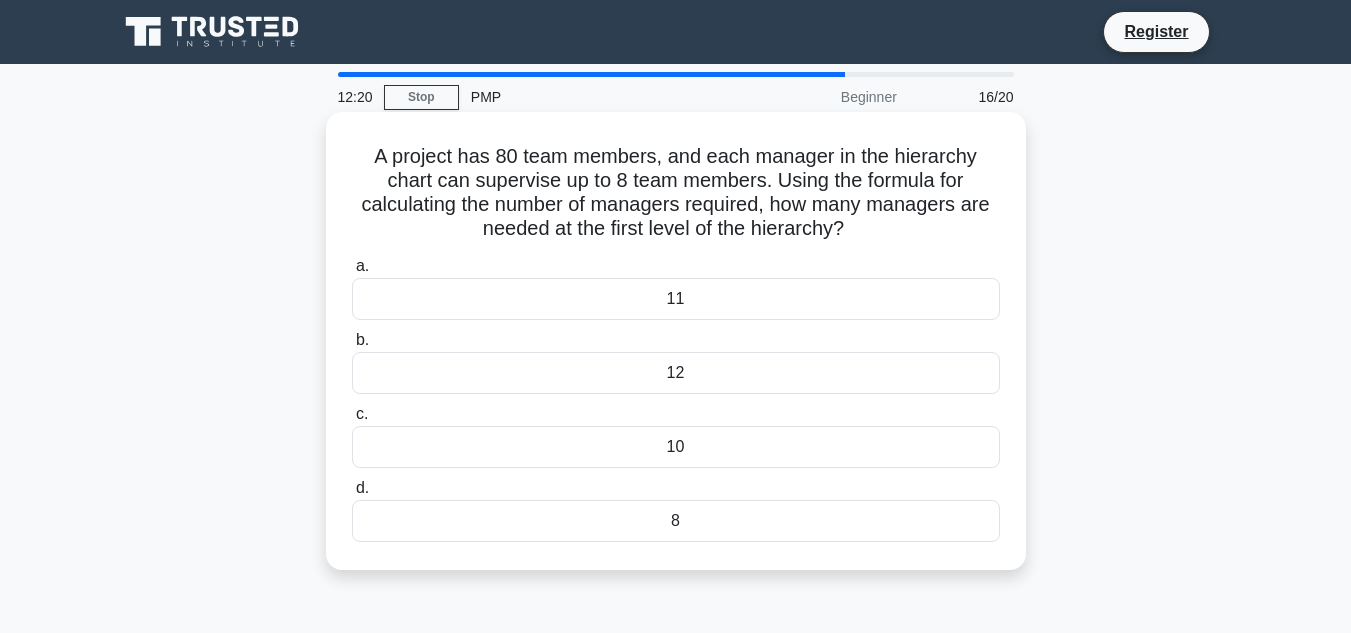 click on "12" at bounding box center [676, 373] 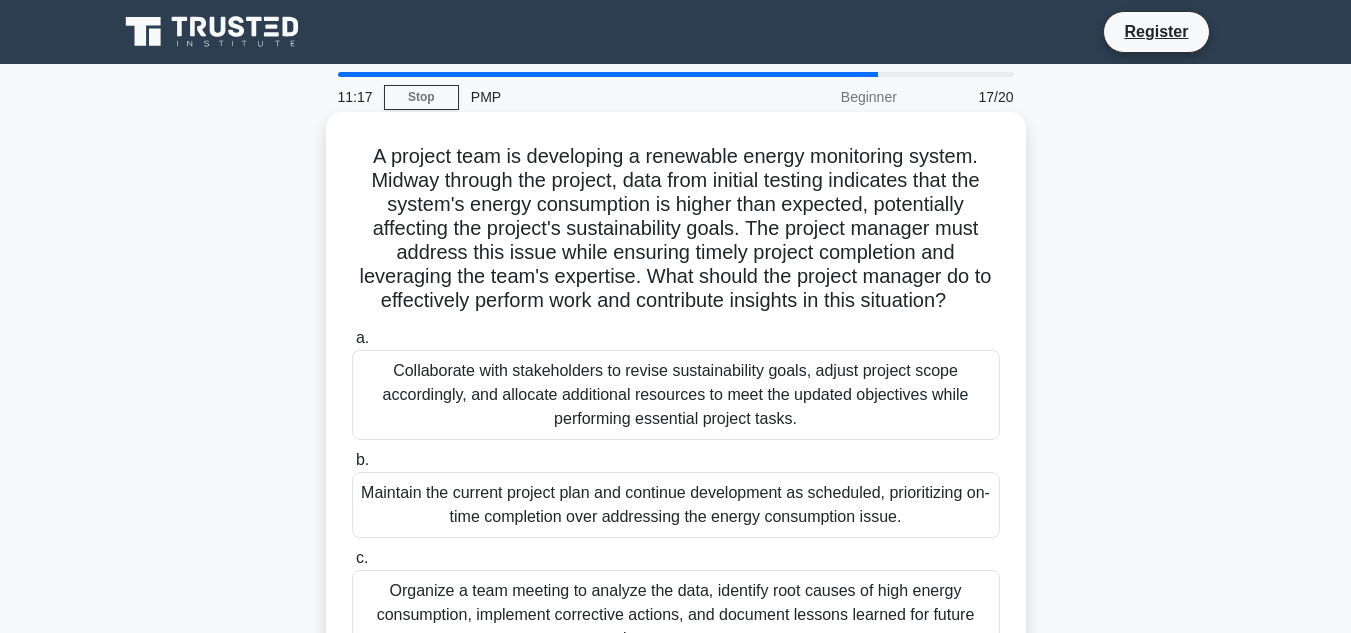 scroll, scrollTop: 447, scrollLeft: 0, axis: vertical 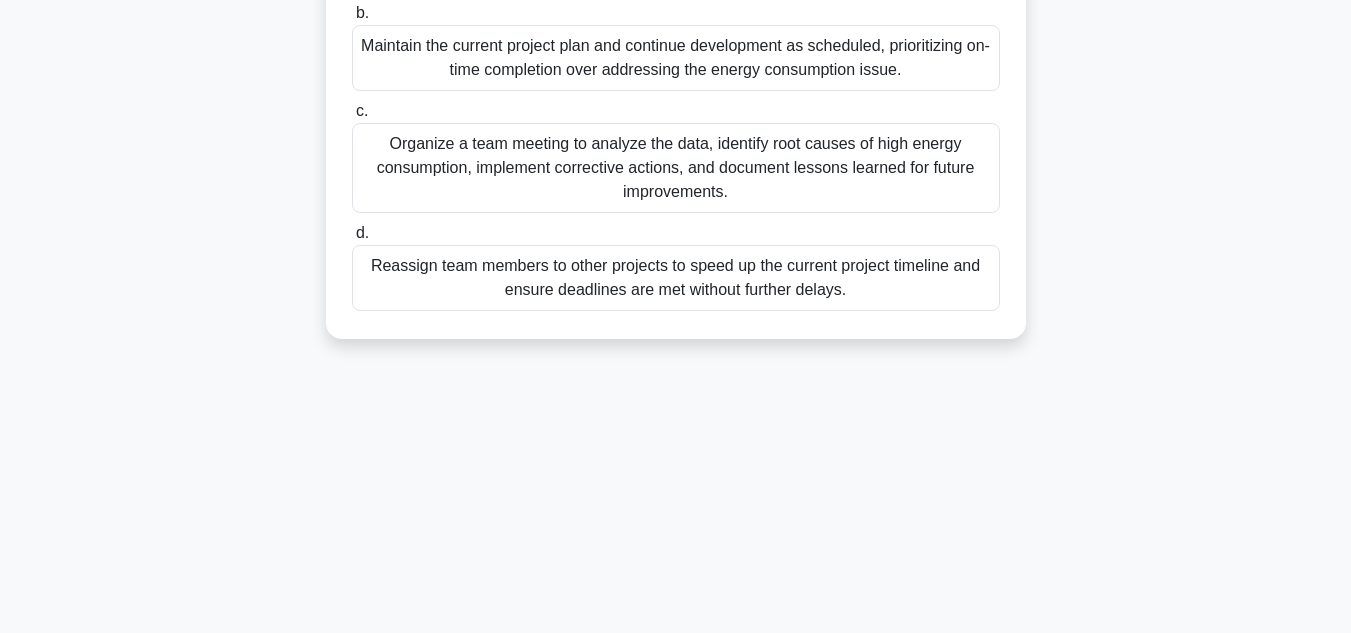 click on "Maintain the current project plan and continue development as scheduled, prioritizing on-time completion over addressing the energy consumption issue." at bounding box center [676, 58] 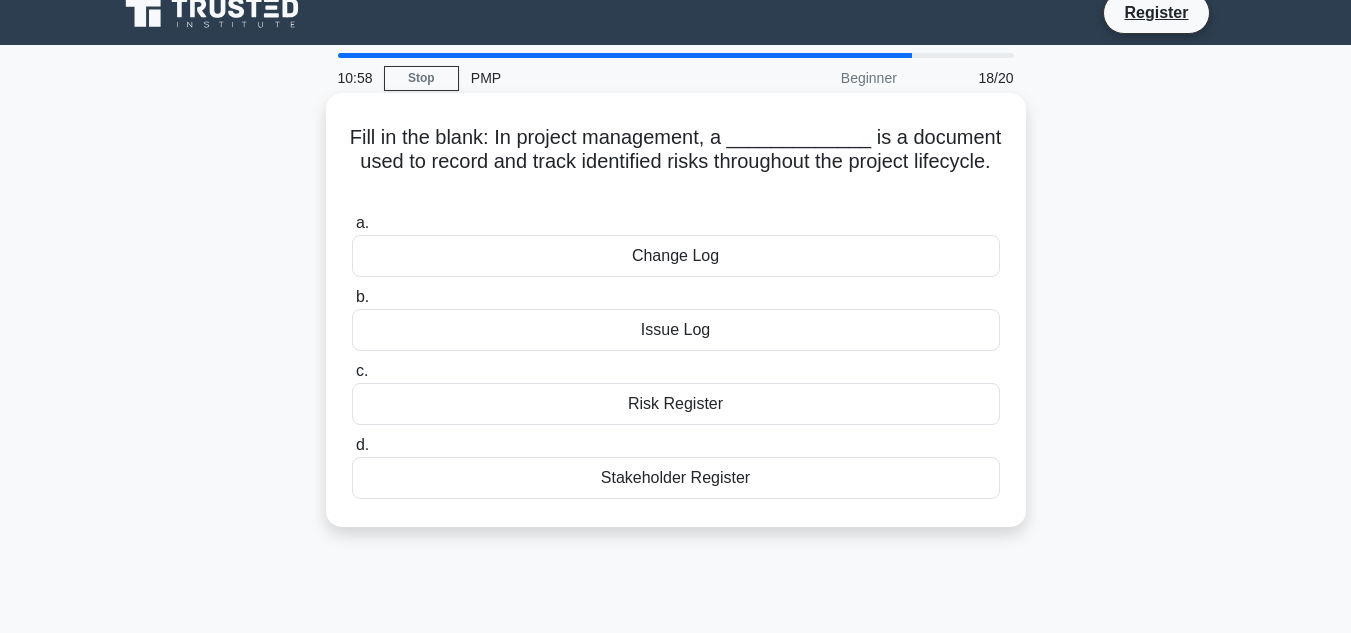 scroll, scrollTop: 0, scrollLeft: 0, axis: both 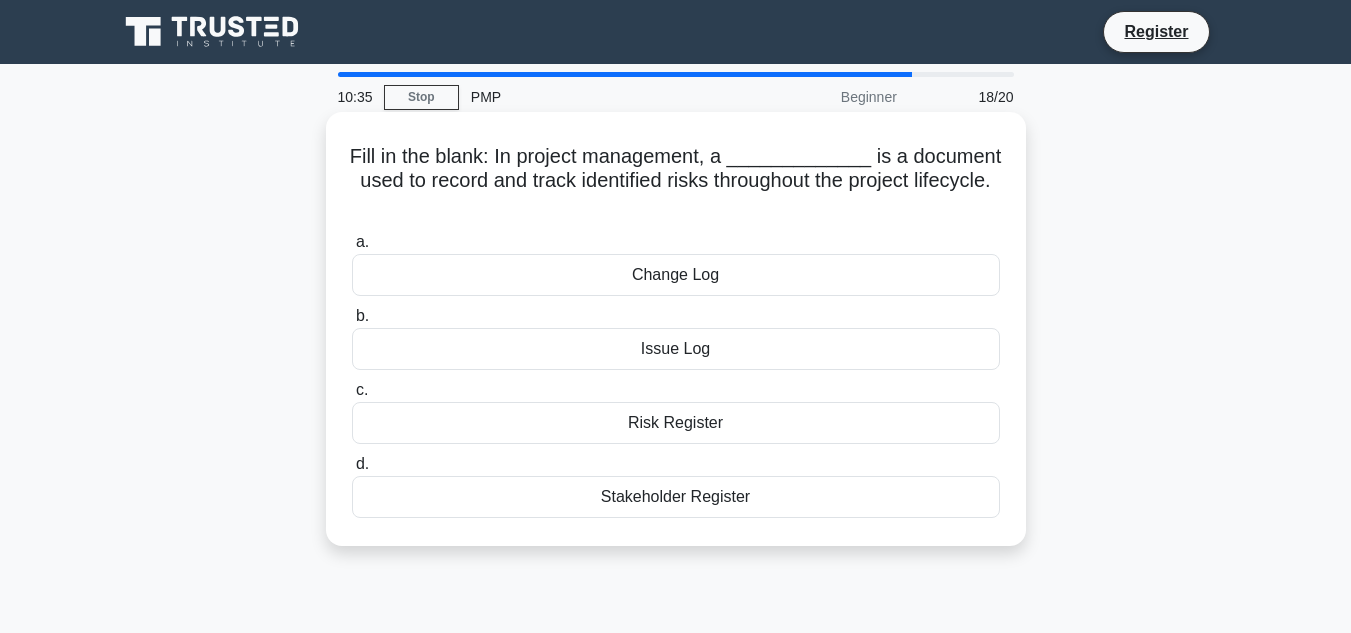 click on "Risk Register" at bounding box center (676, 423) 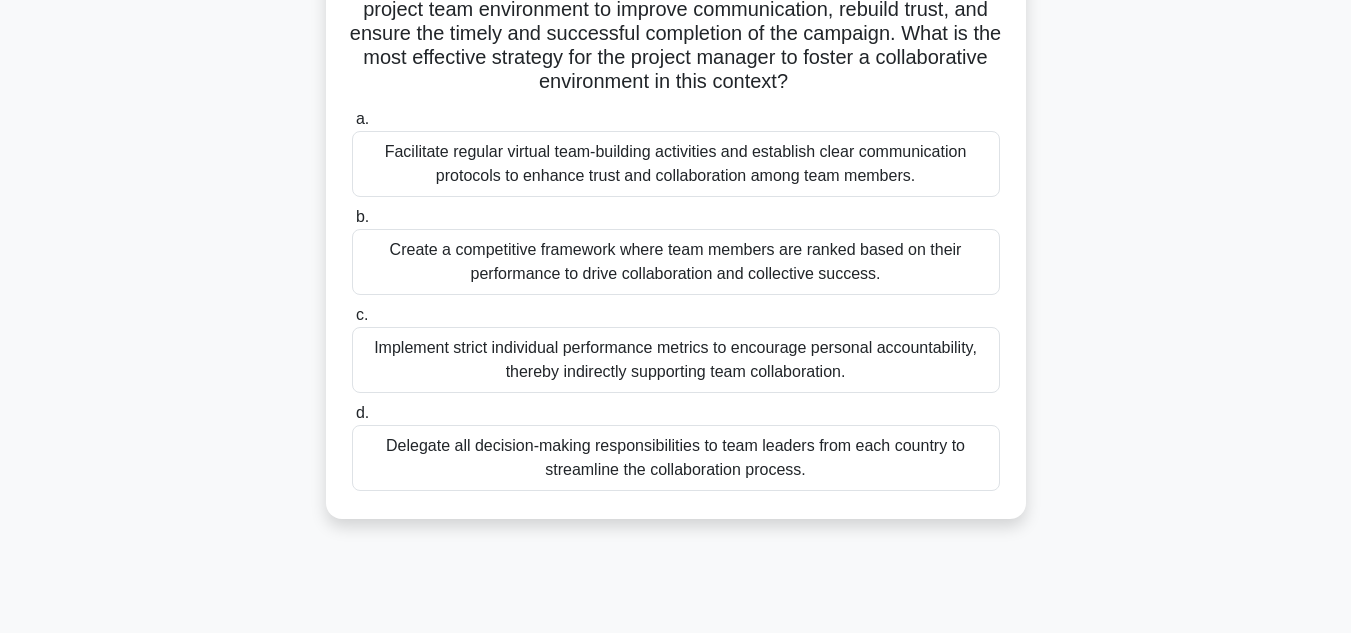 scroll, scrollTop: 322, scrollLeft: 0, axis: vertical 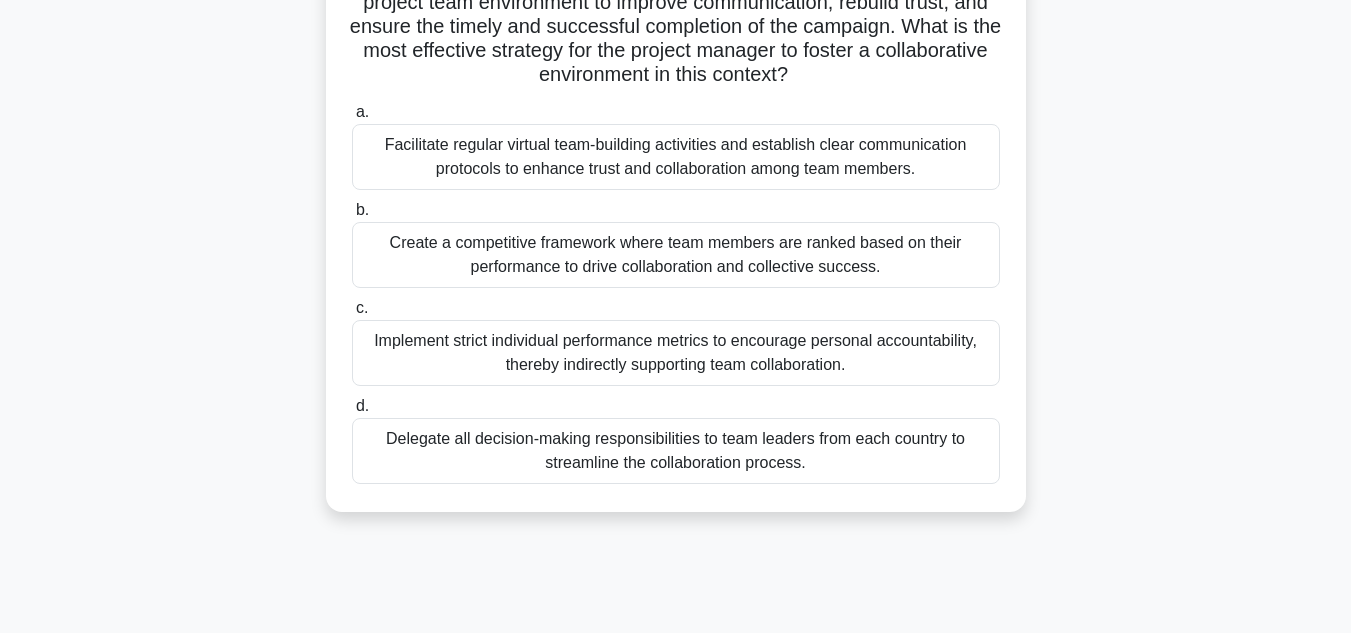 click on "Implement strict individual performance metrics to encourage personal accountability, thereby indirectly supporting team collaboration." at bounding box center (676, 353) 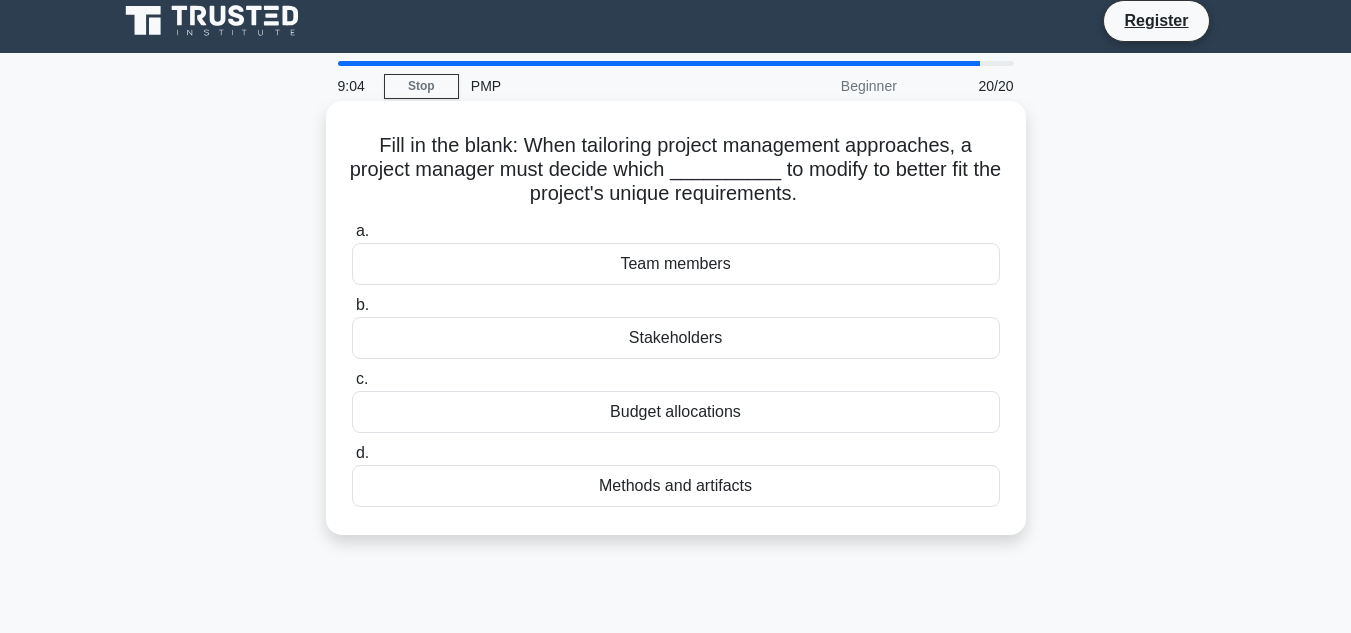 scroll, scrollTop: 0, scrollLeft: 0, axis: both 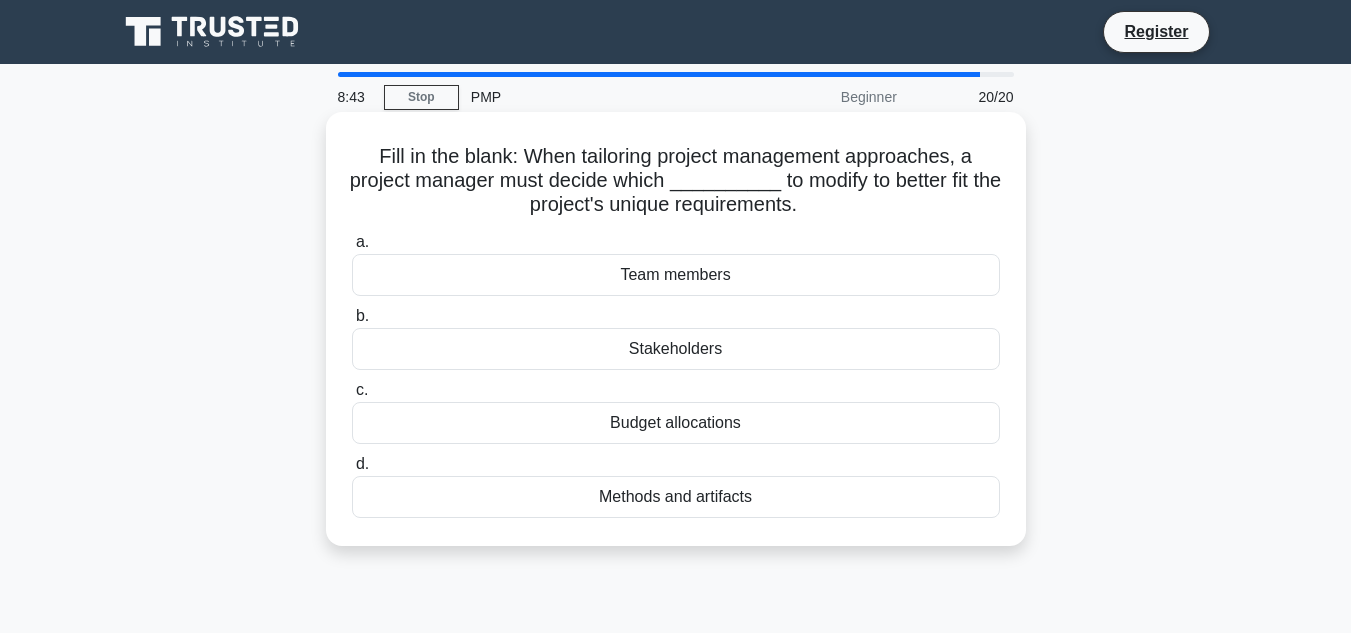 click on "Methods and artifacts" at bounding box center (676, 497) 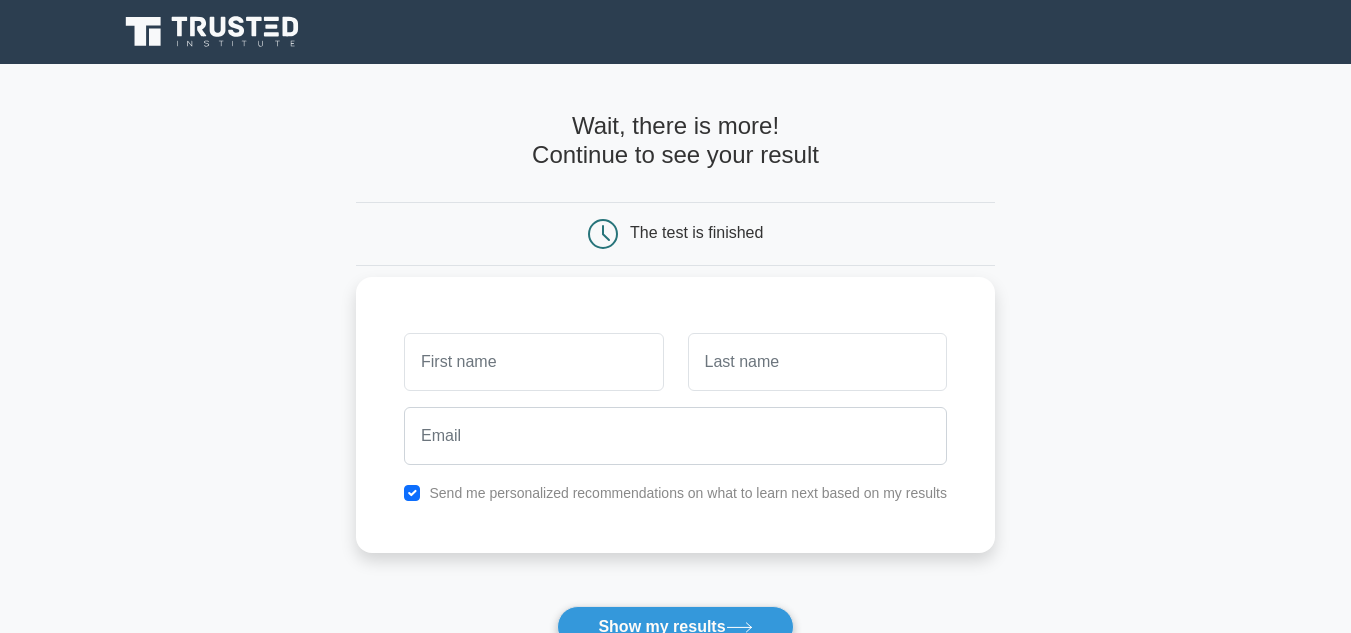 scroll, scrollTop: 0, scrollLeft: 0, axis: both 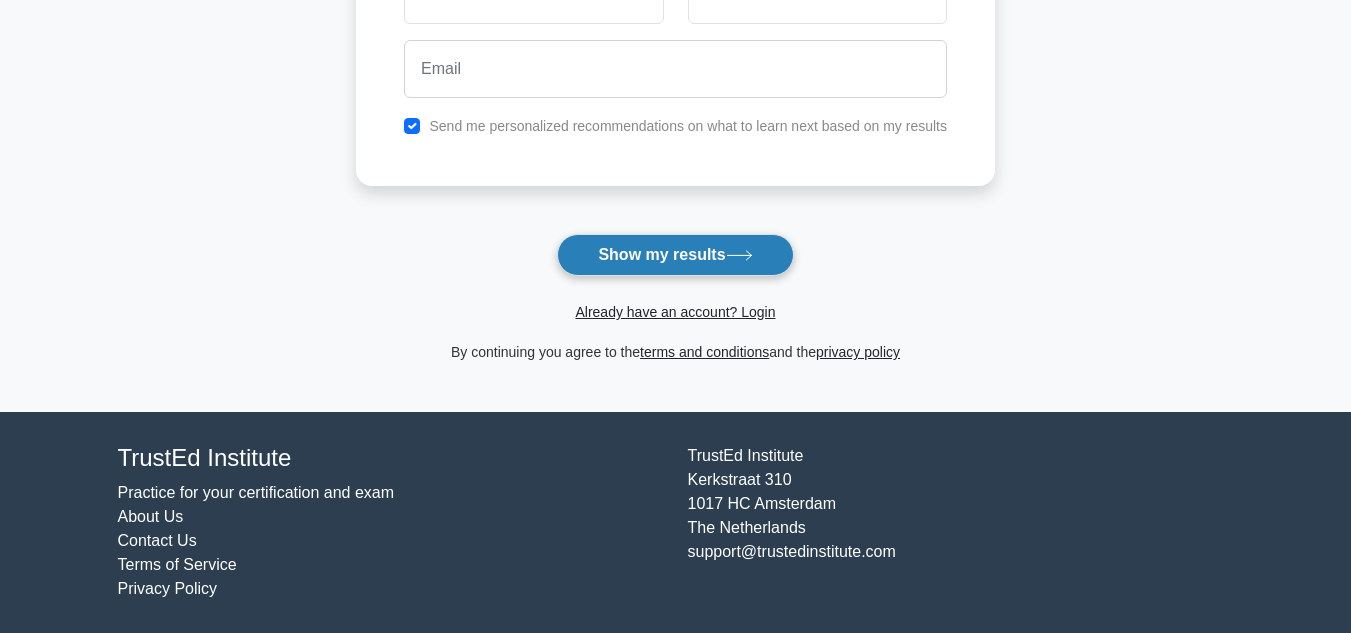 click on "Show my results" at bounding box center [675, 255] 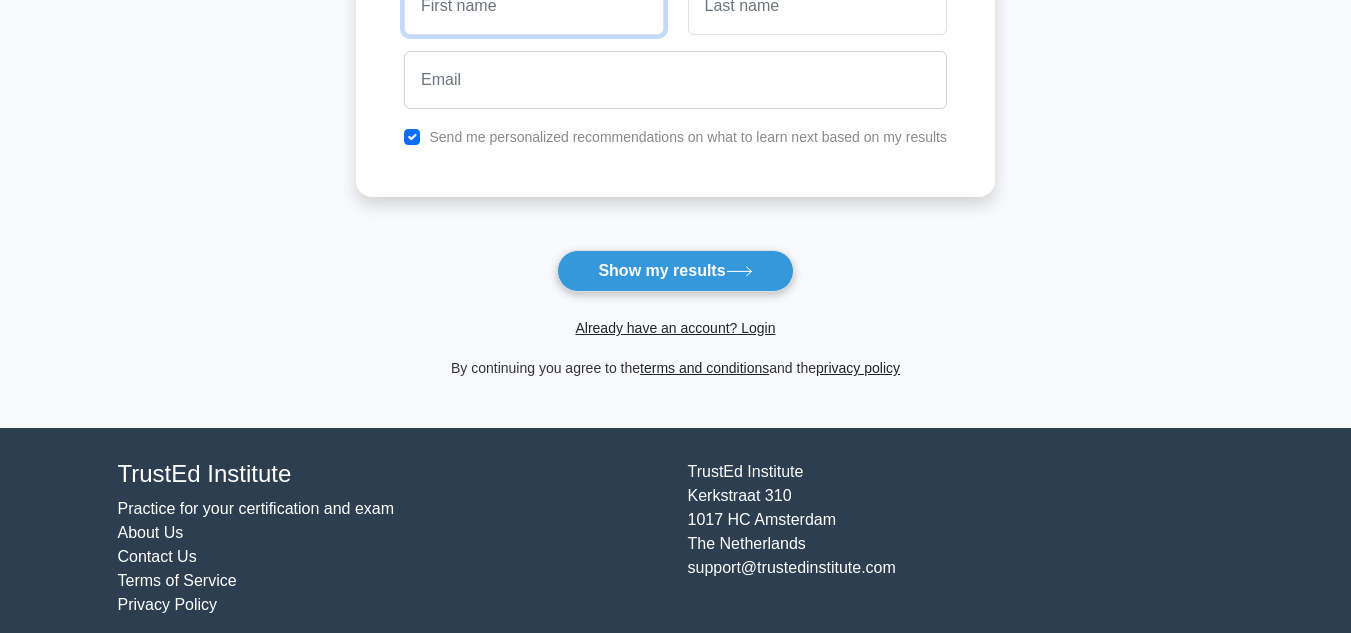 scroll, scrollTop: 0, scrollLeft: 0, axis: both 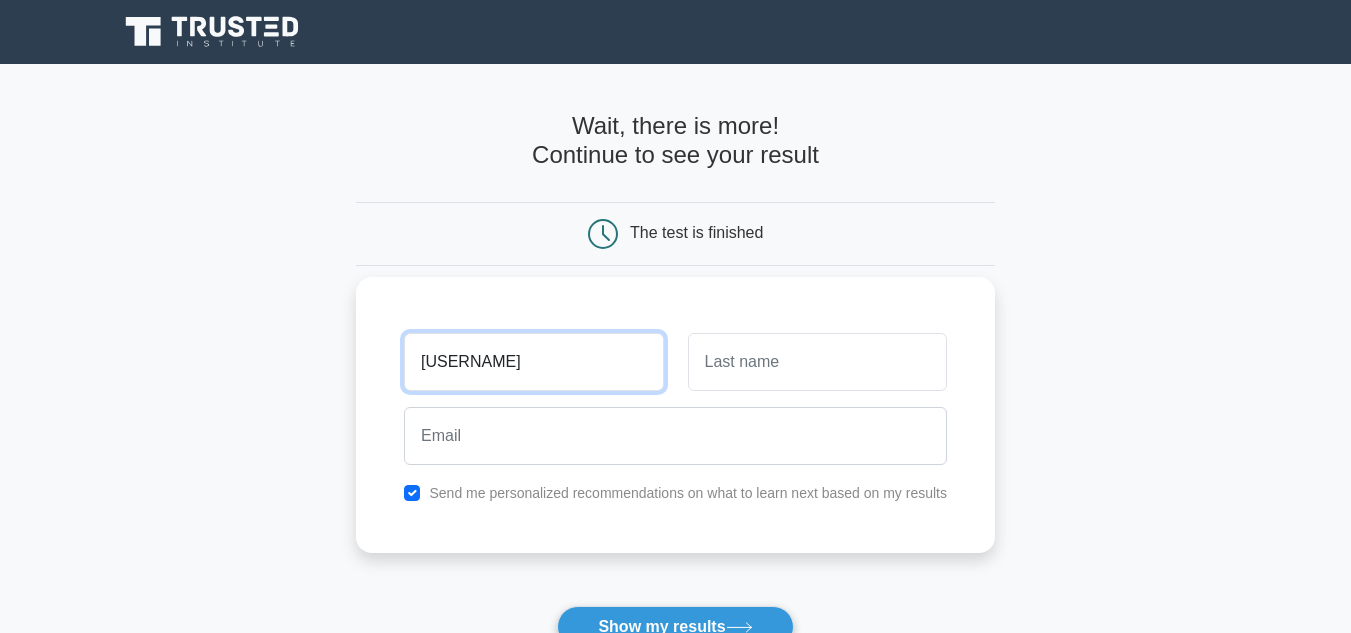 type on "analyn" 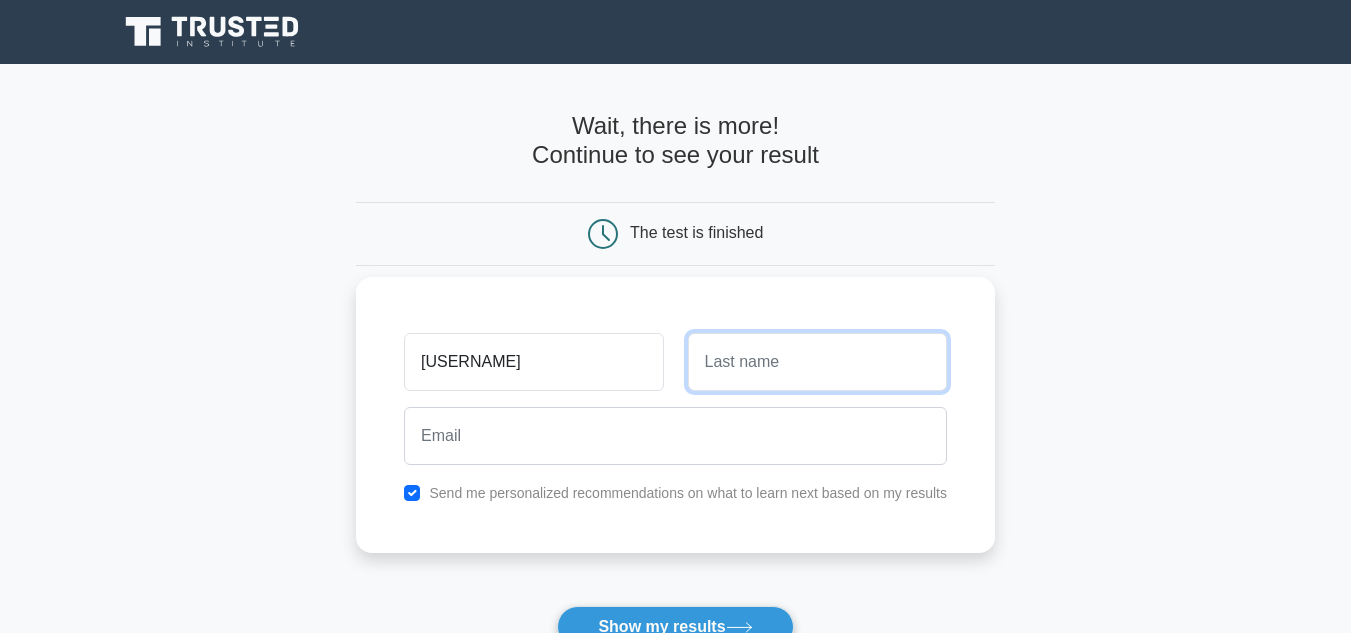 click at bounding box center (817, 362) 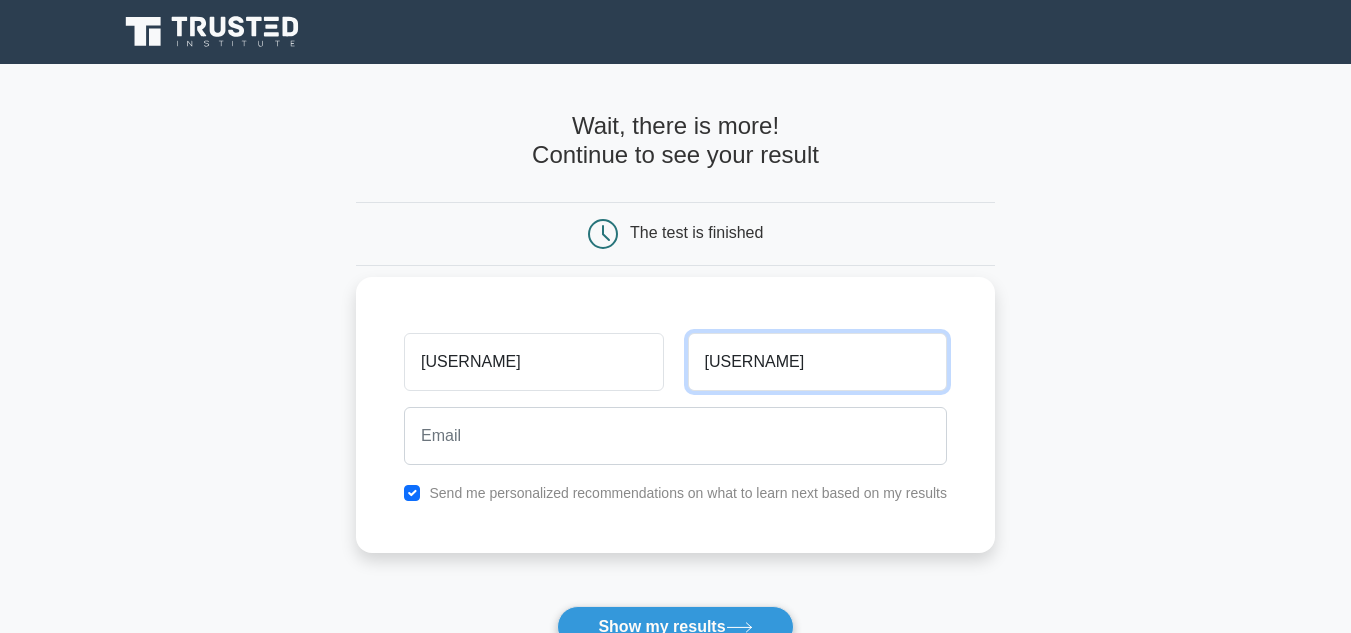 type on "bello" 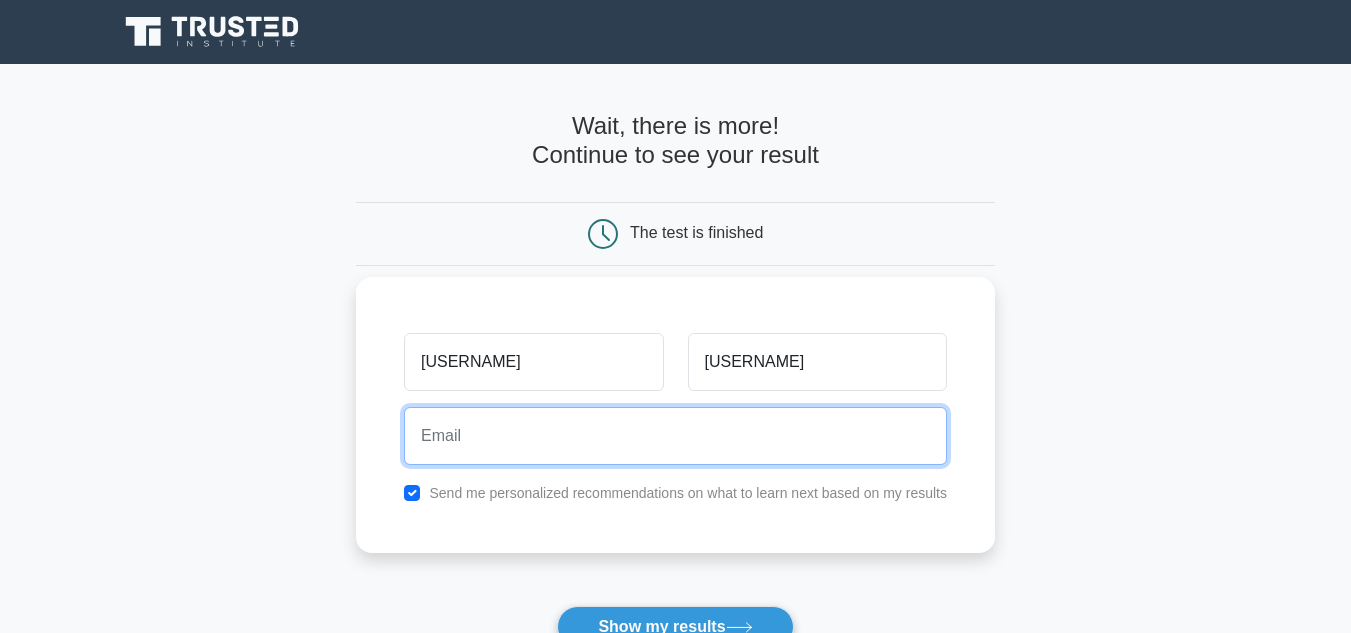 click at bounding box center [675, 436] 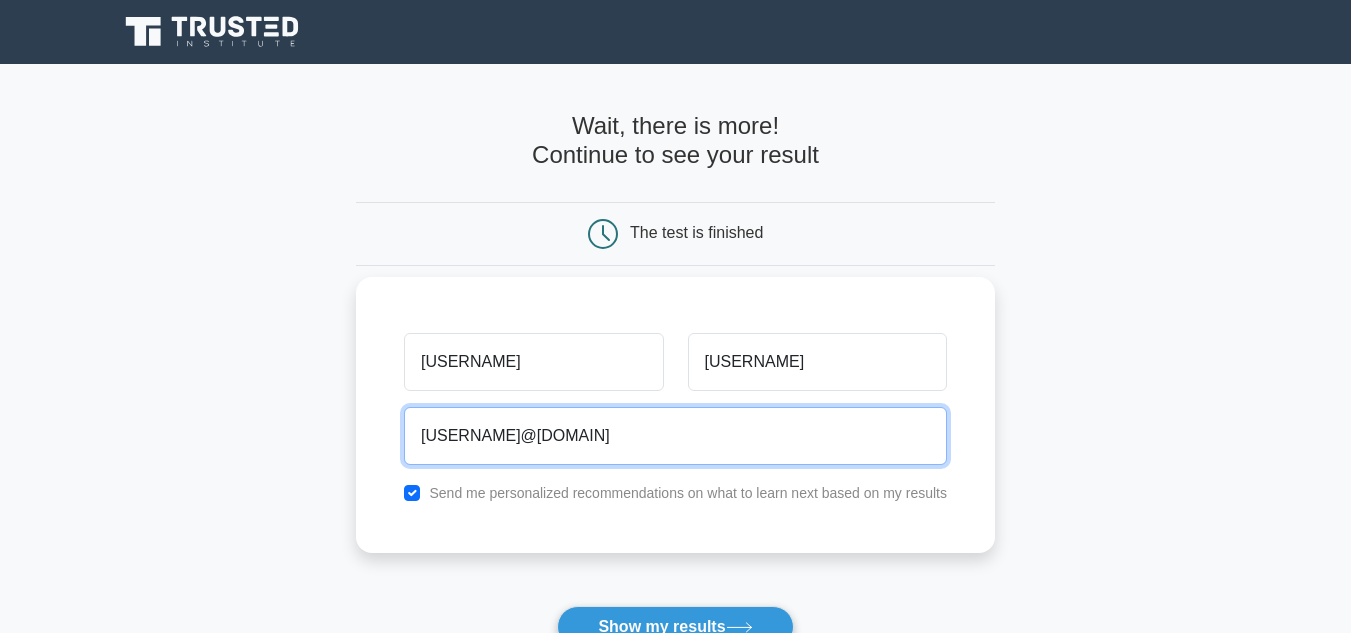 type on "analynbello50@gmail.com" 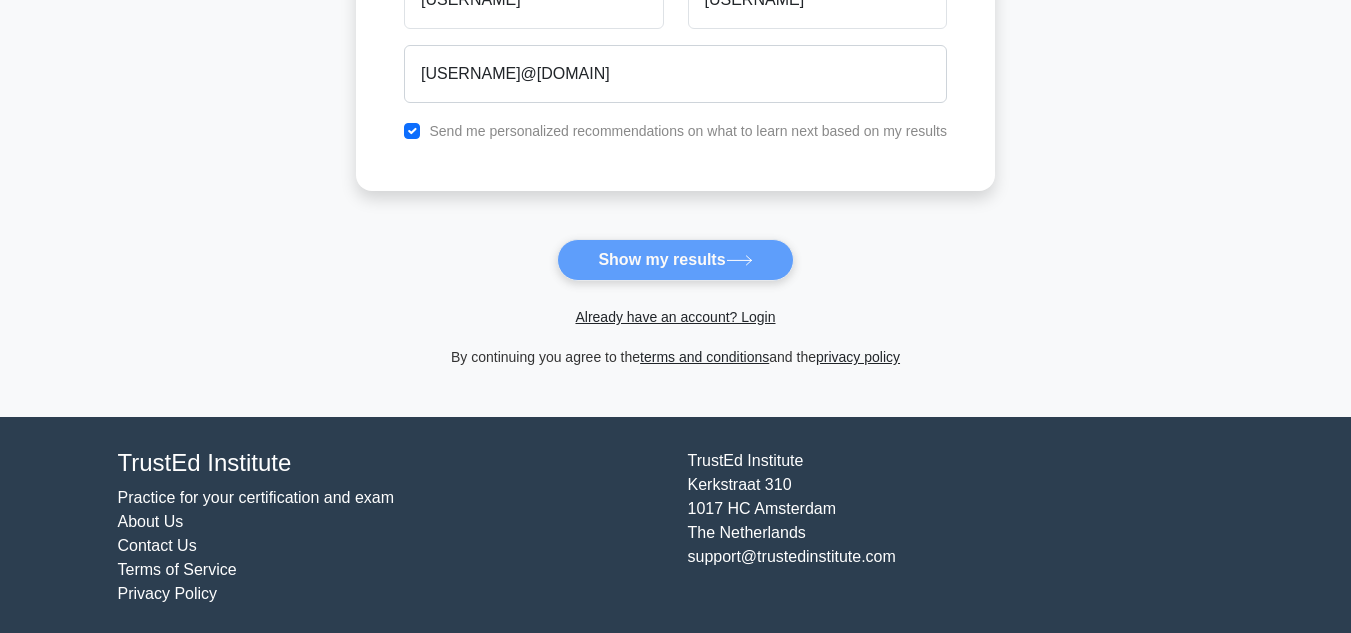 scroll, scrollTop: 373, scrollLeft: 0, axis: vertical 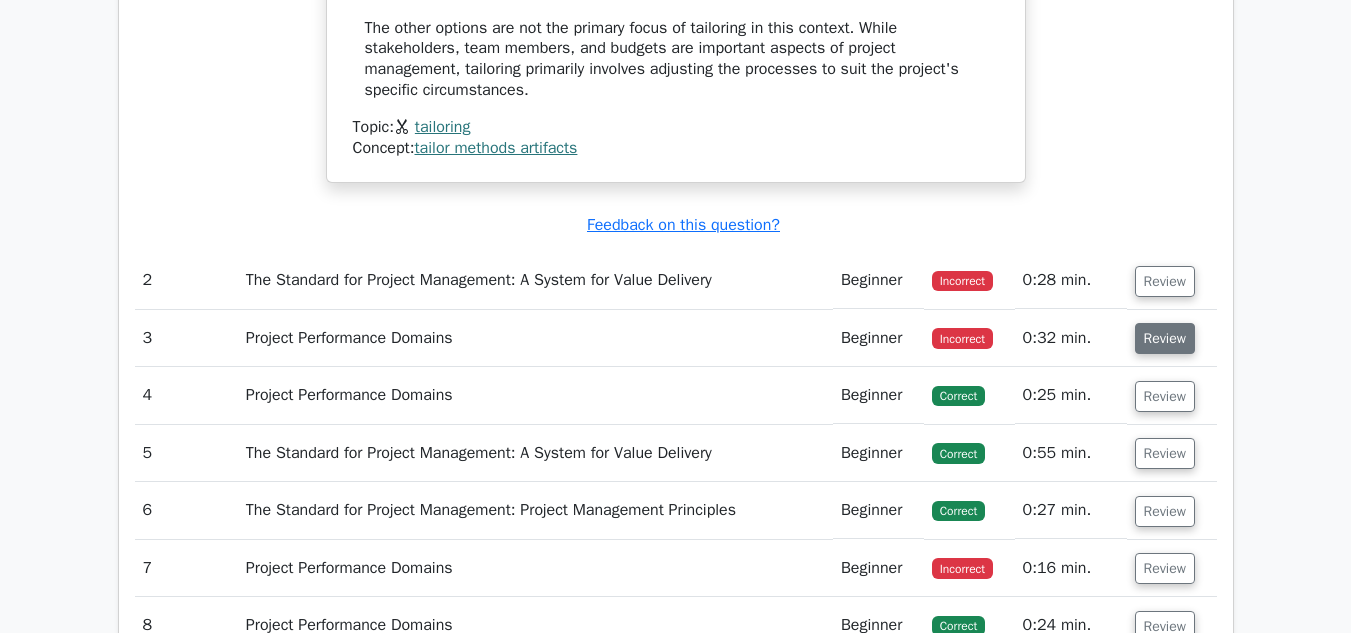 click on "Review" at bounding box center (1165, 338) 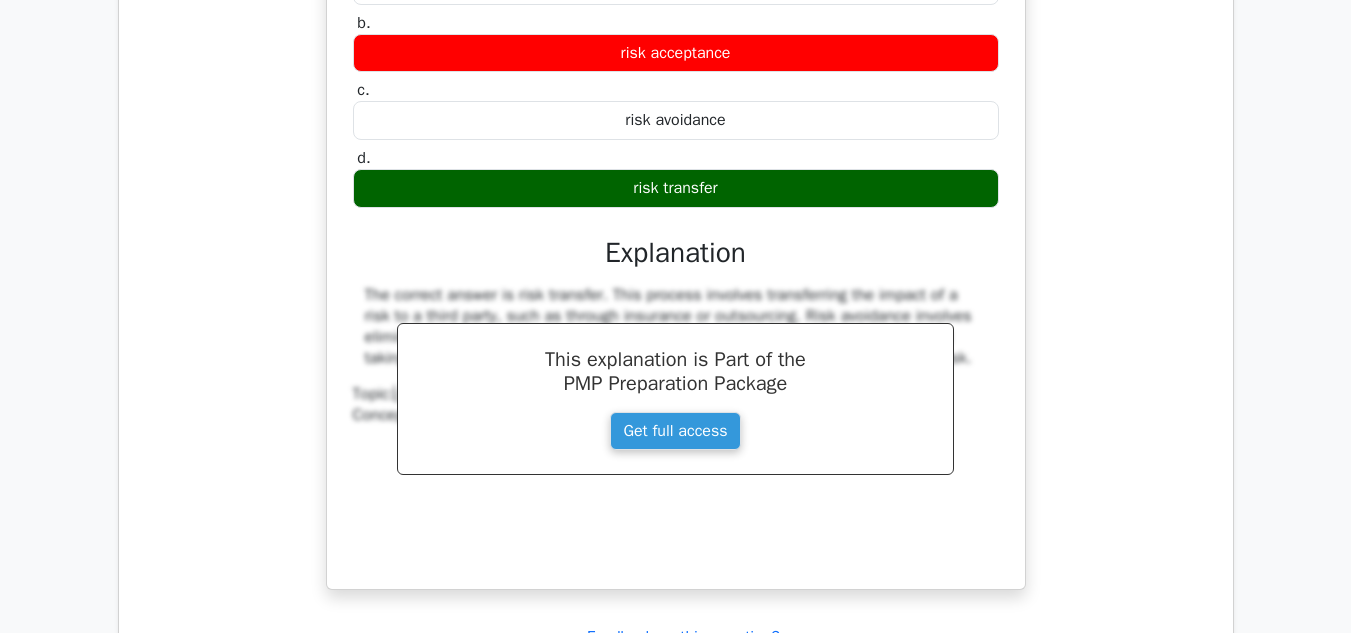 scroll, scrollTop: 2133, scrollLeft: 0, axis: vertical 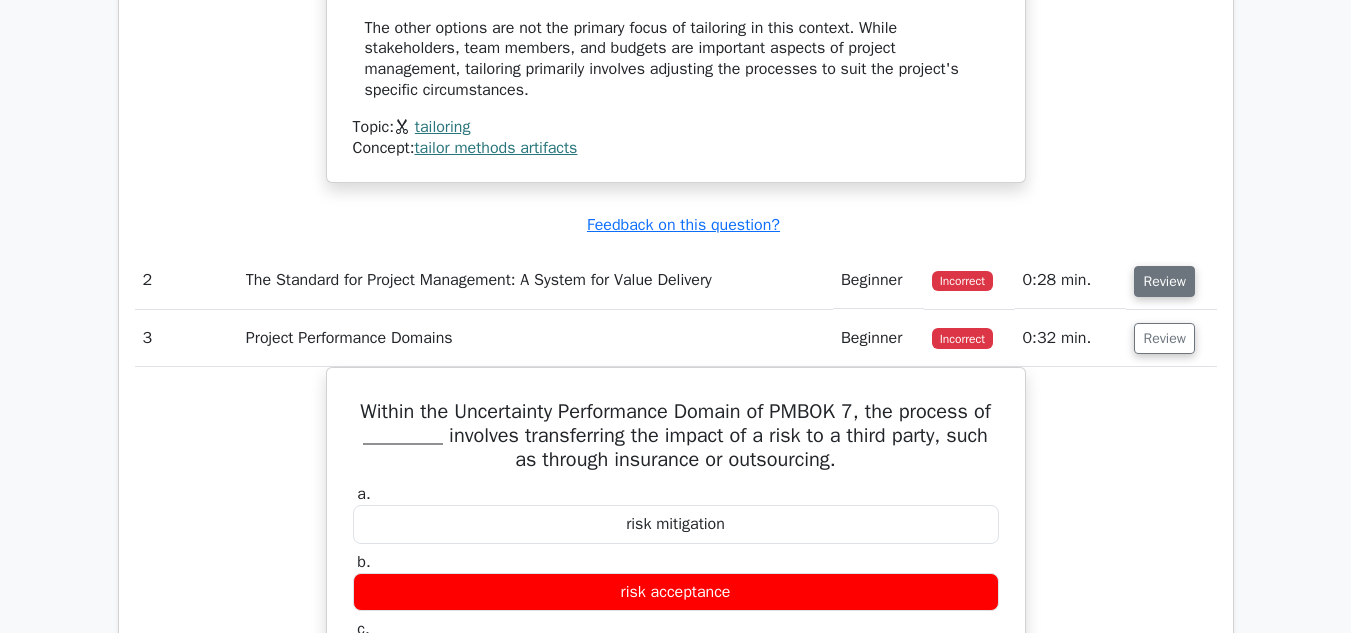 click on "Review" at bounding box center [1164, 281] 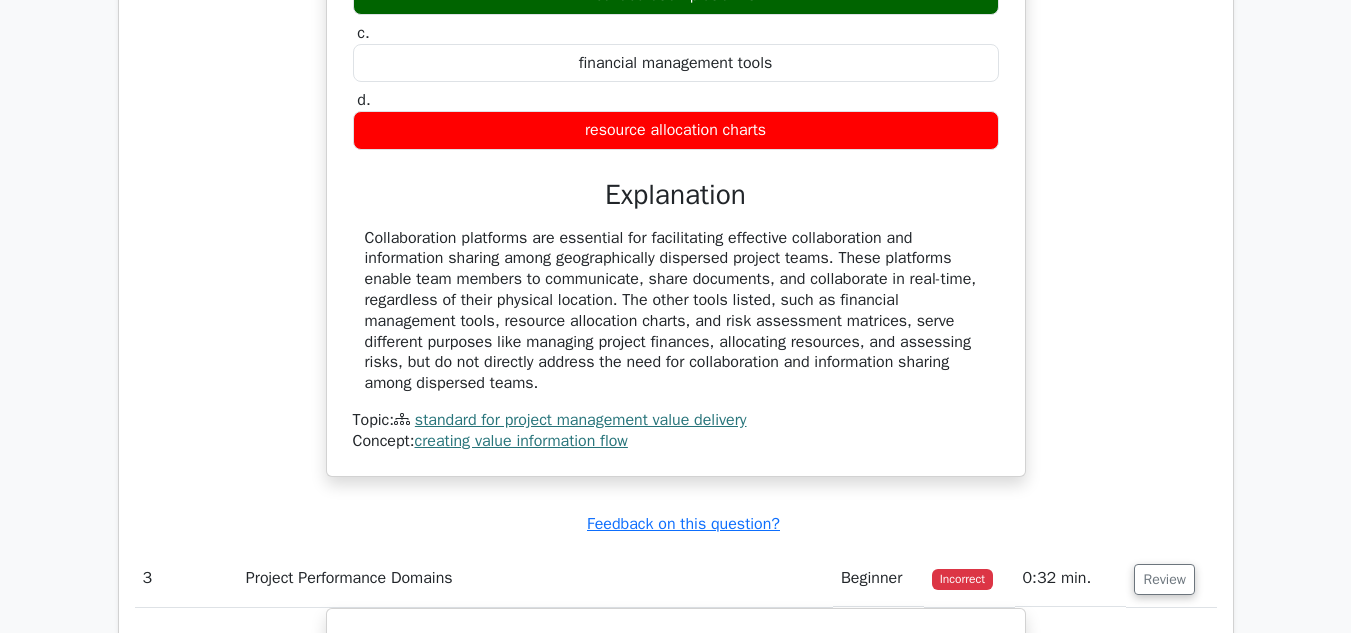 scroll, scrollTop: 2133, scrollLeft: 0, axis: vertical 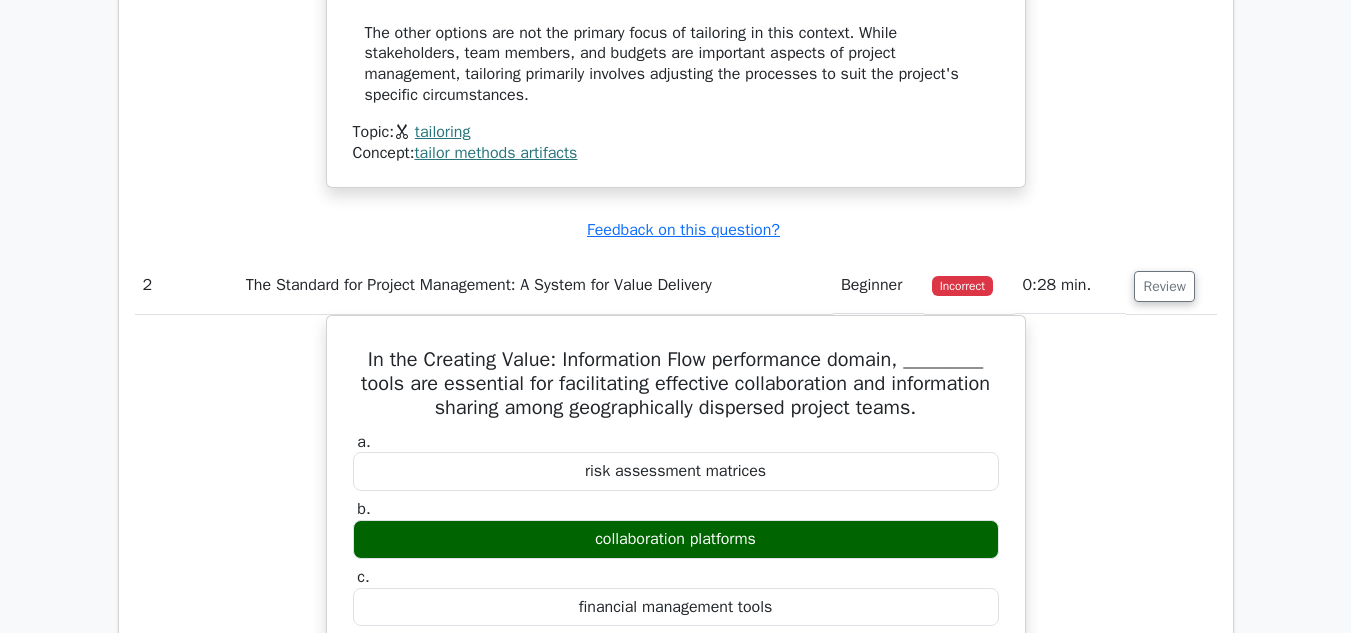 click on "Go Premium
Project Management Professional (PMBOK 7) Preparation Package (2025)
2442 Superior-grade  Project Management Professional (PMBOK 7) practice questions.
Accelerated Mastery: Deep dive into critical topics to fast-track your mastery.
Unlock Effortless PMP preparation: 5 full exams.
100% Satisfaction Guaranteed: Full refund with no questions if unsatisfied.
Bonus:  If you upgrade now you get upgraded access to" at bounding box center [675, 794] 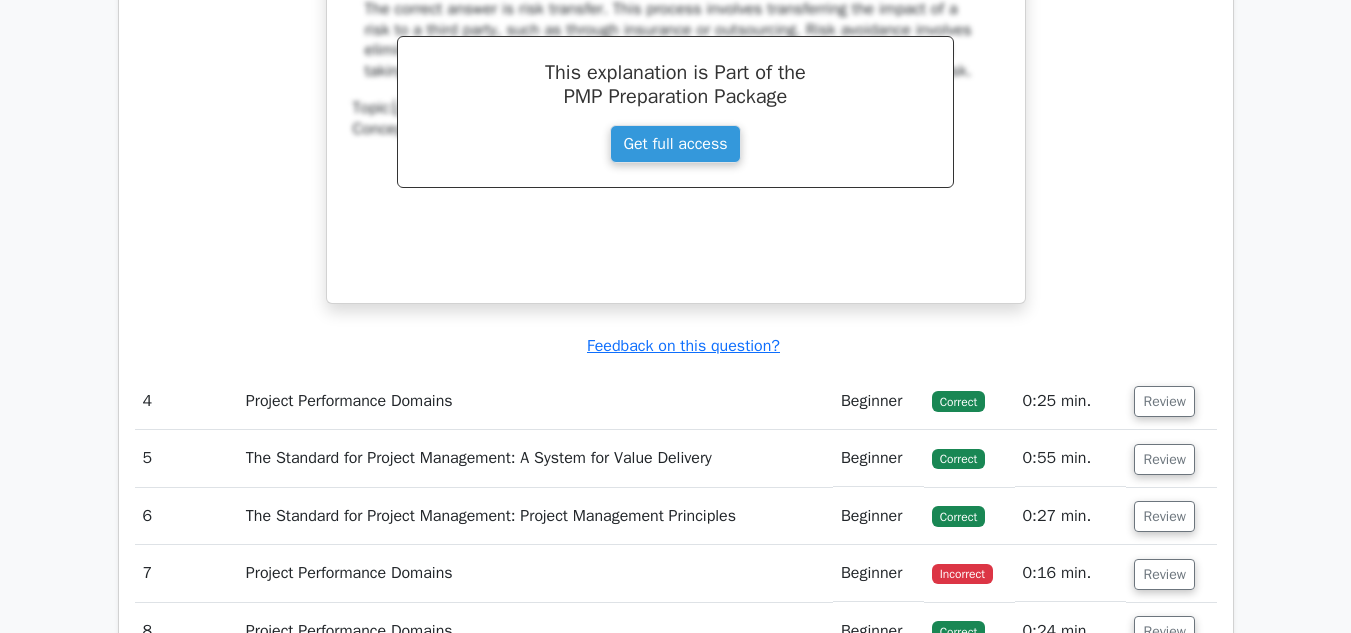 scroll, scrollTop: 3200, scrollLeft: 0, axis: vertical 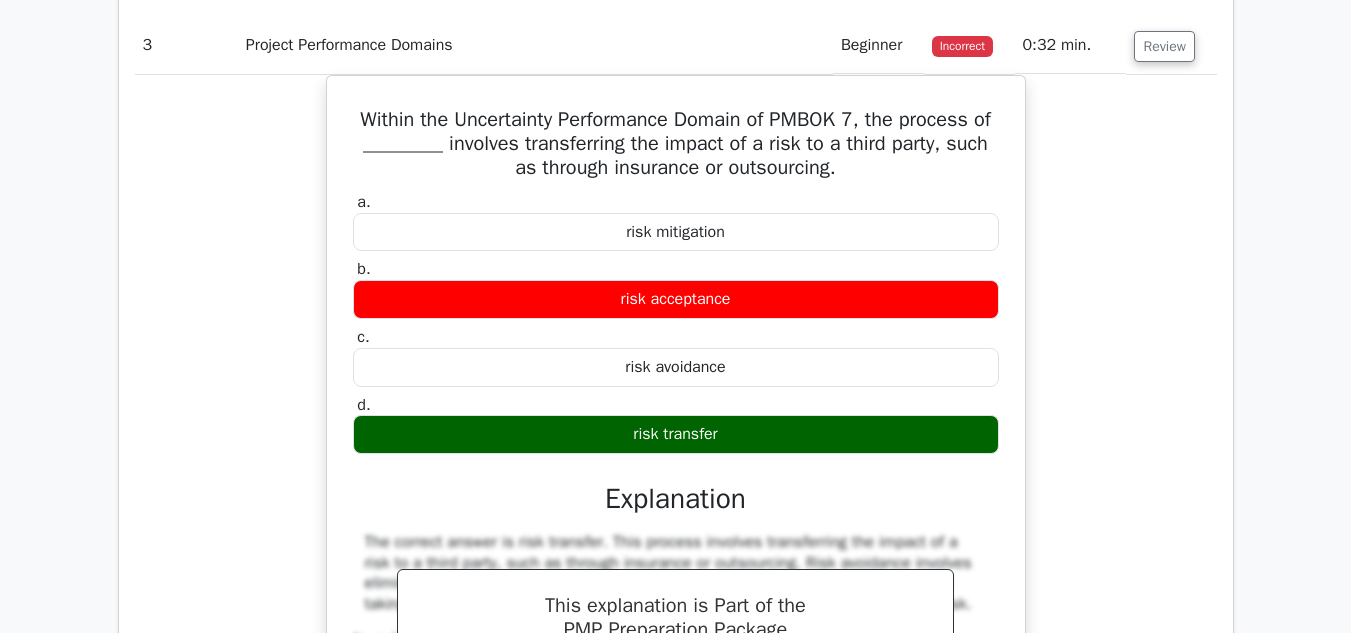click on "Within the Uncertainty Performance Domain of PMBOK 7, the process of ________ involves transferring the impact of a risk to a third party, such as through insurance or outsourcing.
a.
risk mitigation
b.
c." at bounding box center [676, 468] 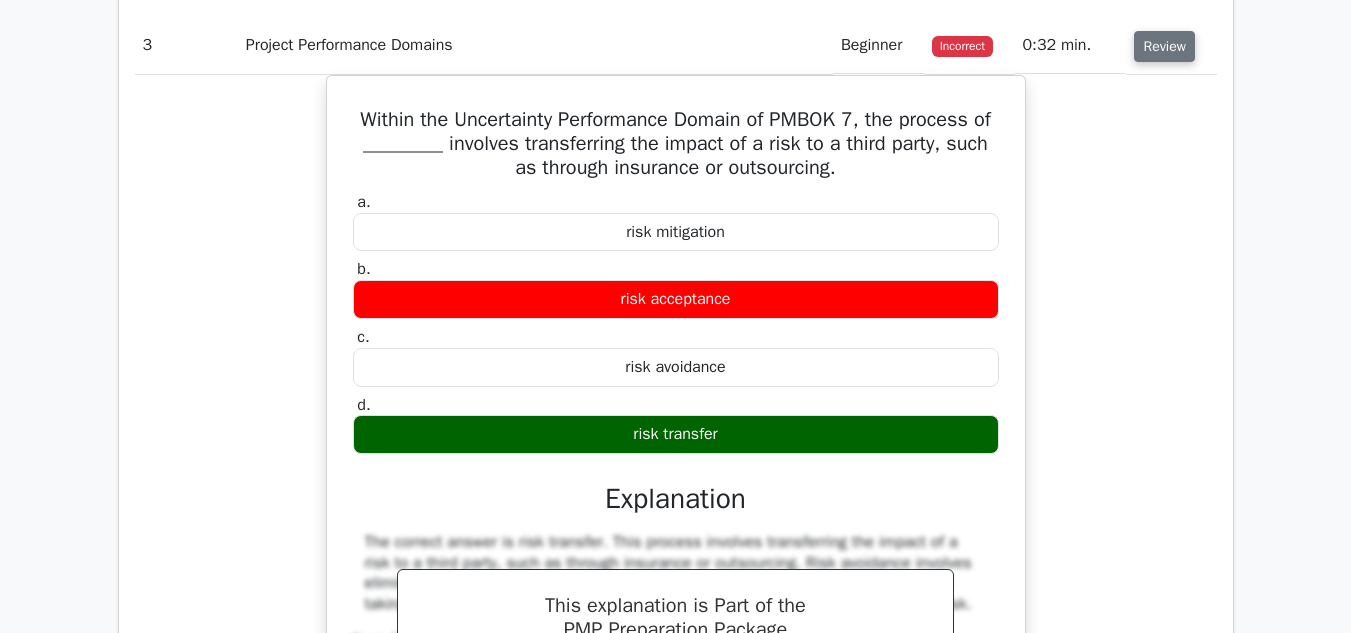 click on "Review" at bounding box center (1164, 46) 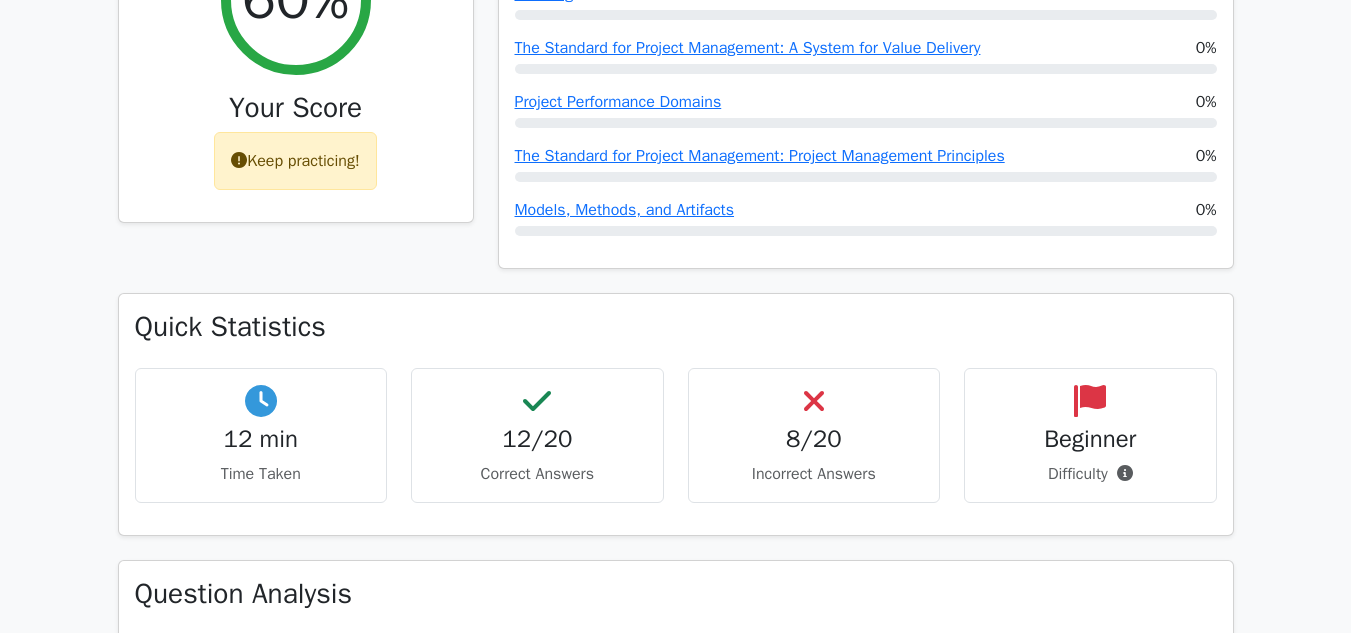scroll, scrollTop: 0, scrollLeft: 0, axis: both 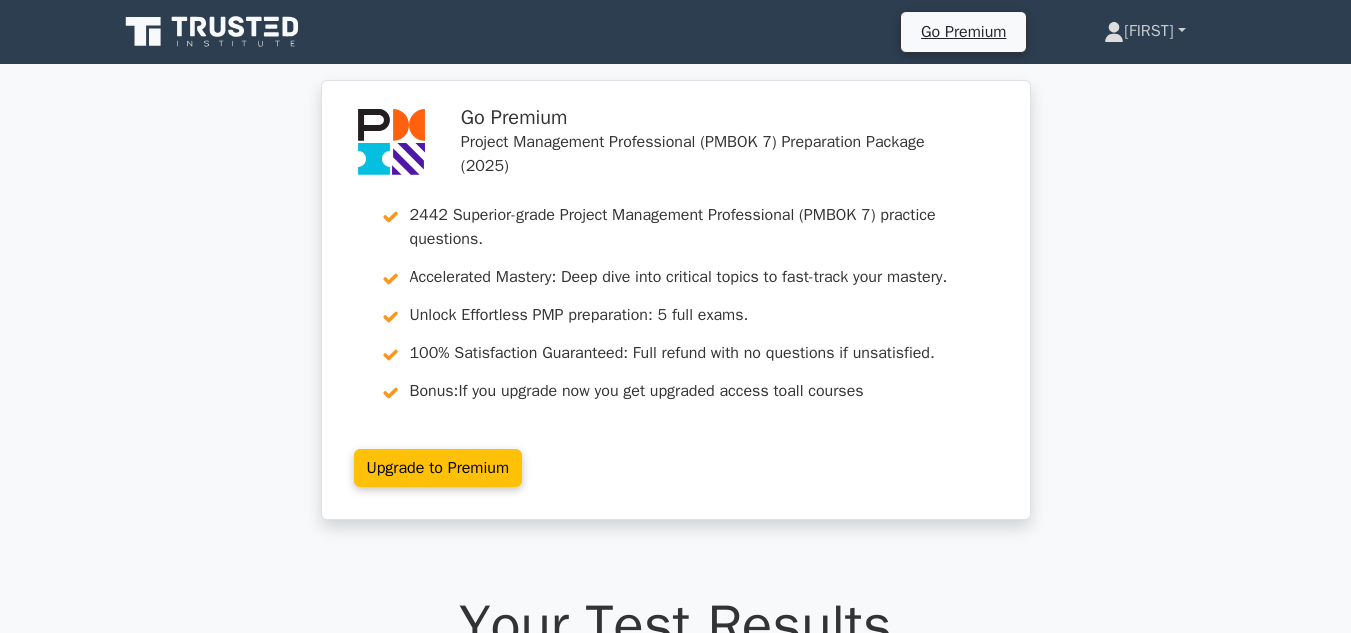 click on "[FIRST]" at bounding box center [1144, 31] 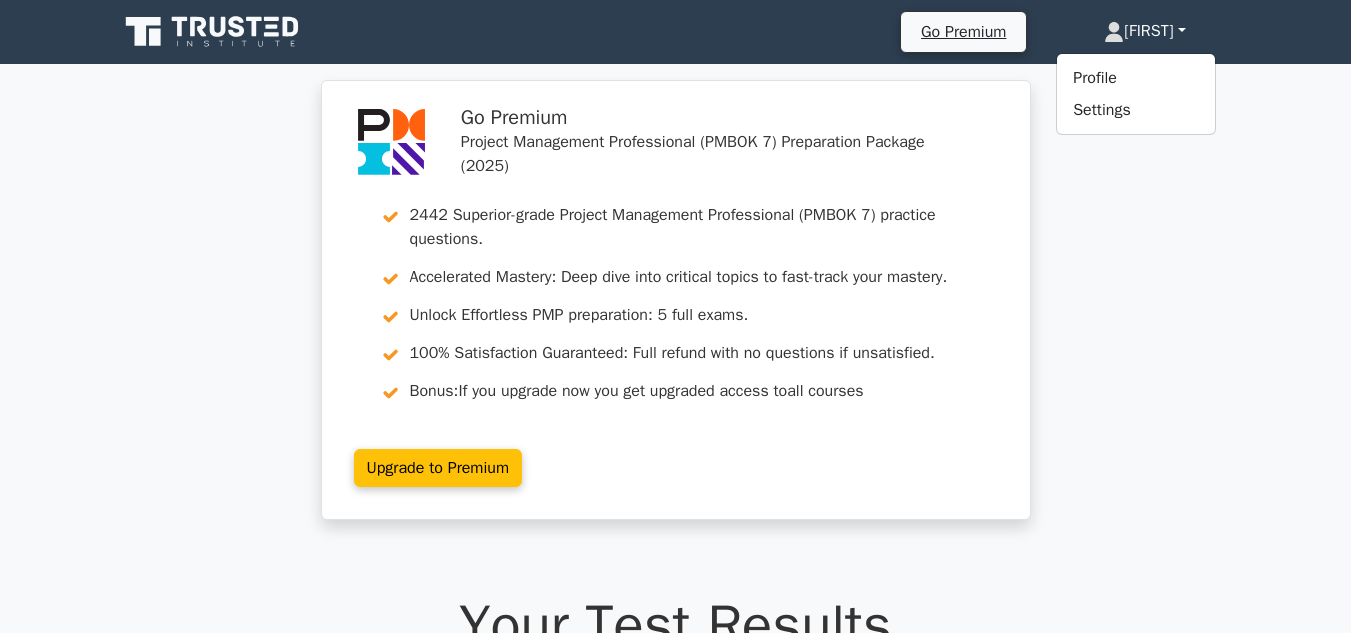 click on "[FIRST]" at bounding box center (1144, 31) 